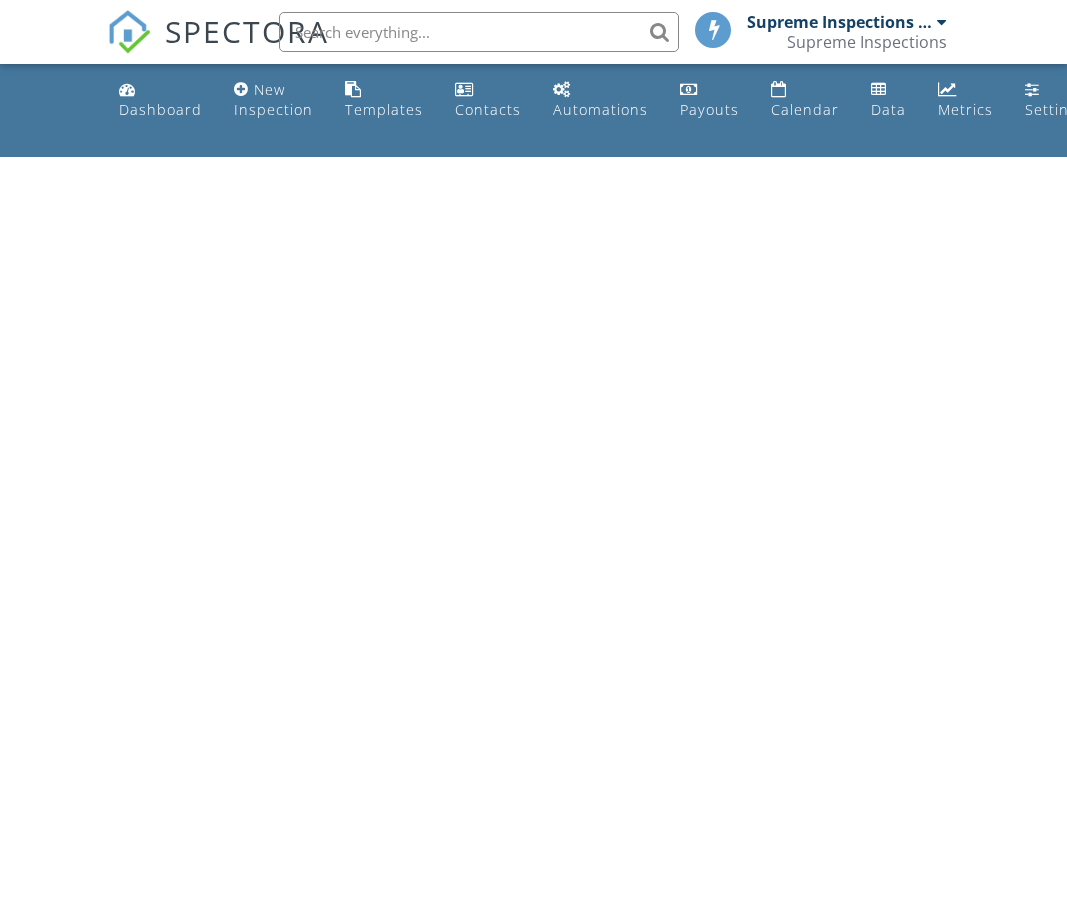 scroll, scrollTop: 0, scrollLeft: 0, axis: both 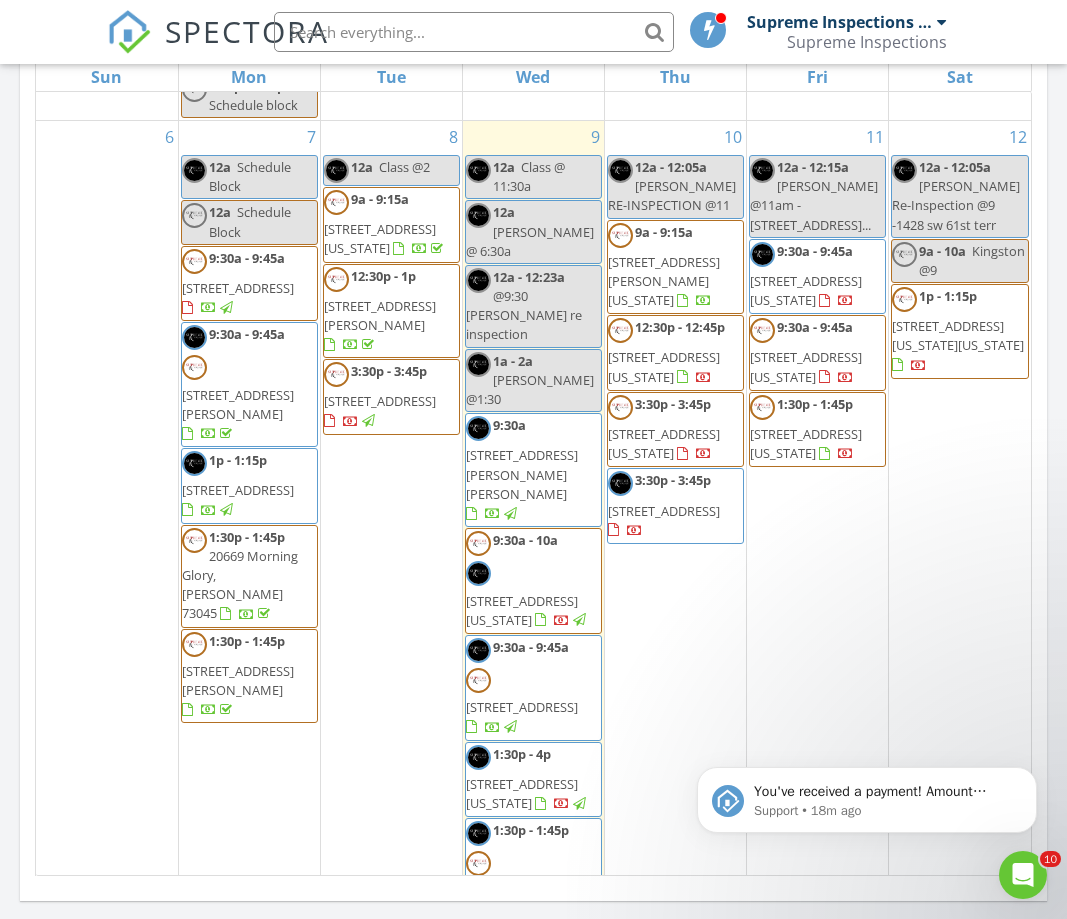 click on "14500 Rushing Ln, Edmond 73025" at bounding box center (522, 474) 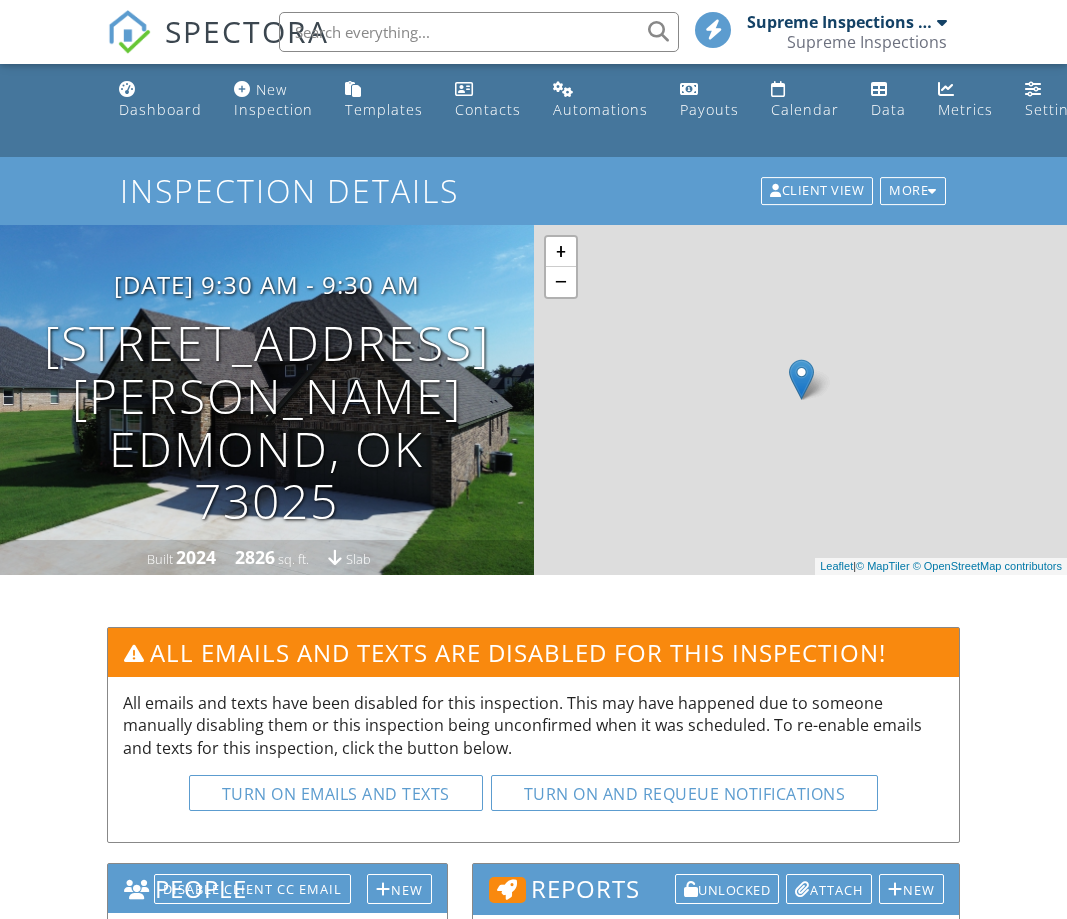 scroll, scrollTop: 0, scrollLeft: 0, axis: both 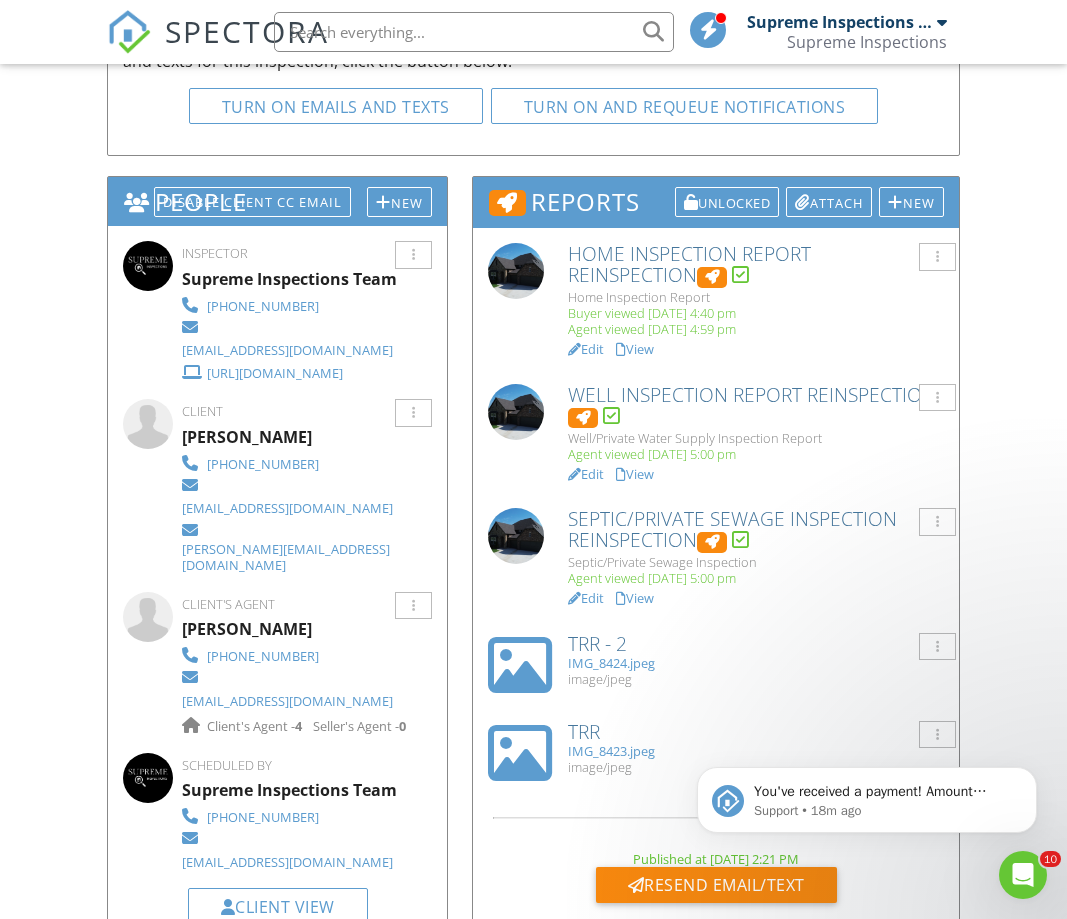 click on "Dashboard
New Inspection
Templates
Contacts
Automations
Payouts
Calendar
Data
Metrics
Settings
Support Center
Inspection Details
Client View
More
Property Details
Reschedule
Reorder / Copy
Share
Cancel
Delete
Print Order
Convert to V9
View Change Log
07/09/2025  9:30 am
- 9:30 am
14500 Rushing Ln
Edmond, OK 73025
Built
2024
2826
sq. ft.
slab
+ − Leaflet  |  © MapTiler   © OpenStreetMap contributors
All emails and texts are disabled for this inspection!
Turn on emails and texts
Turn on and Requeue Notifications
Reports
Unlocked
Attach
New
Home Inspection Report Reinspection
Home Inspection Report" at bounding box center (533, 1339) 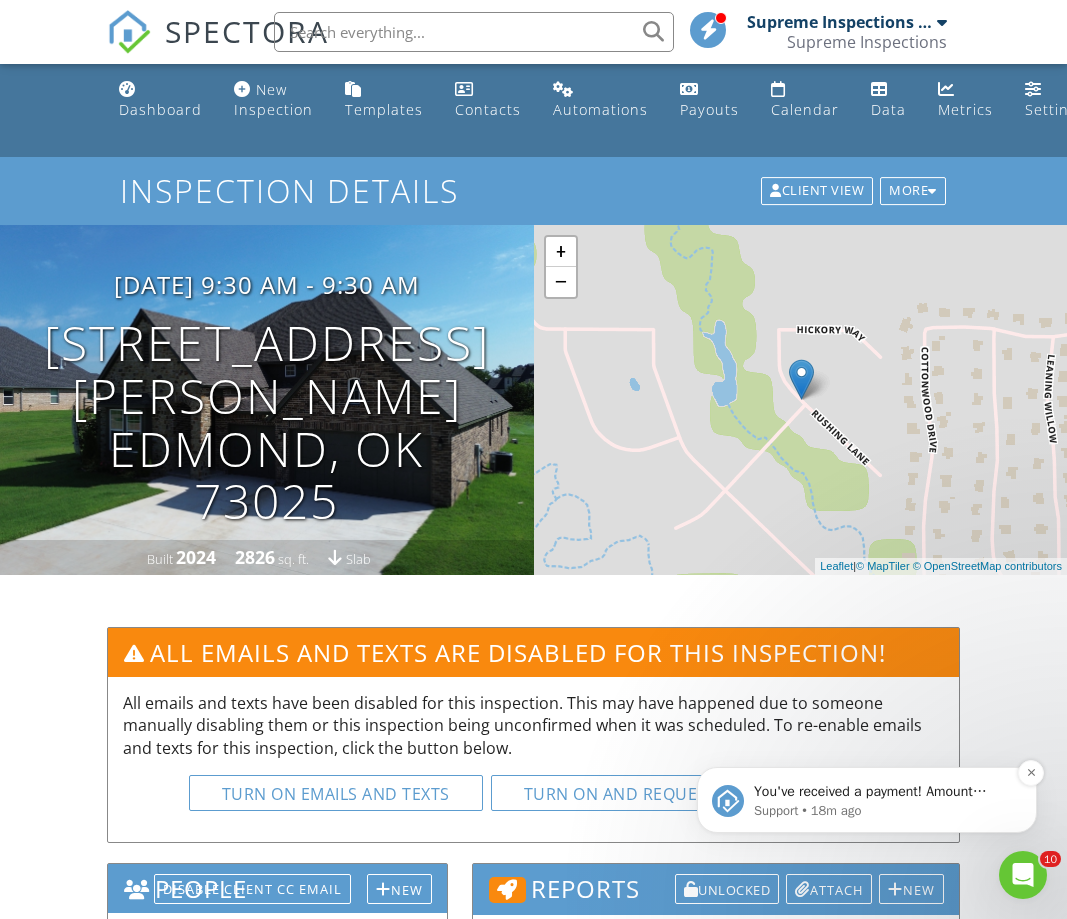 scroll, scrollTop: 0, scrollLeft: 0, axis: both 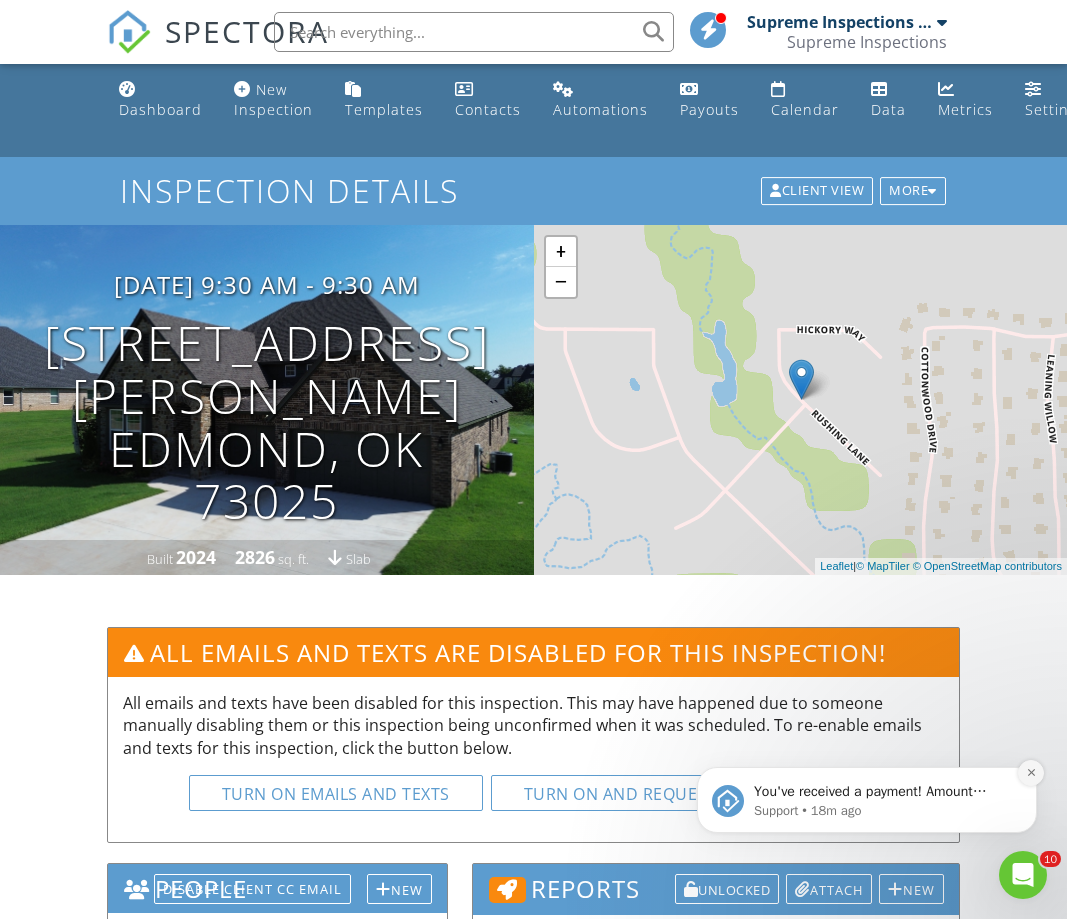 click 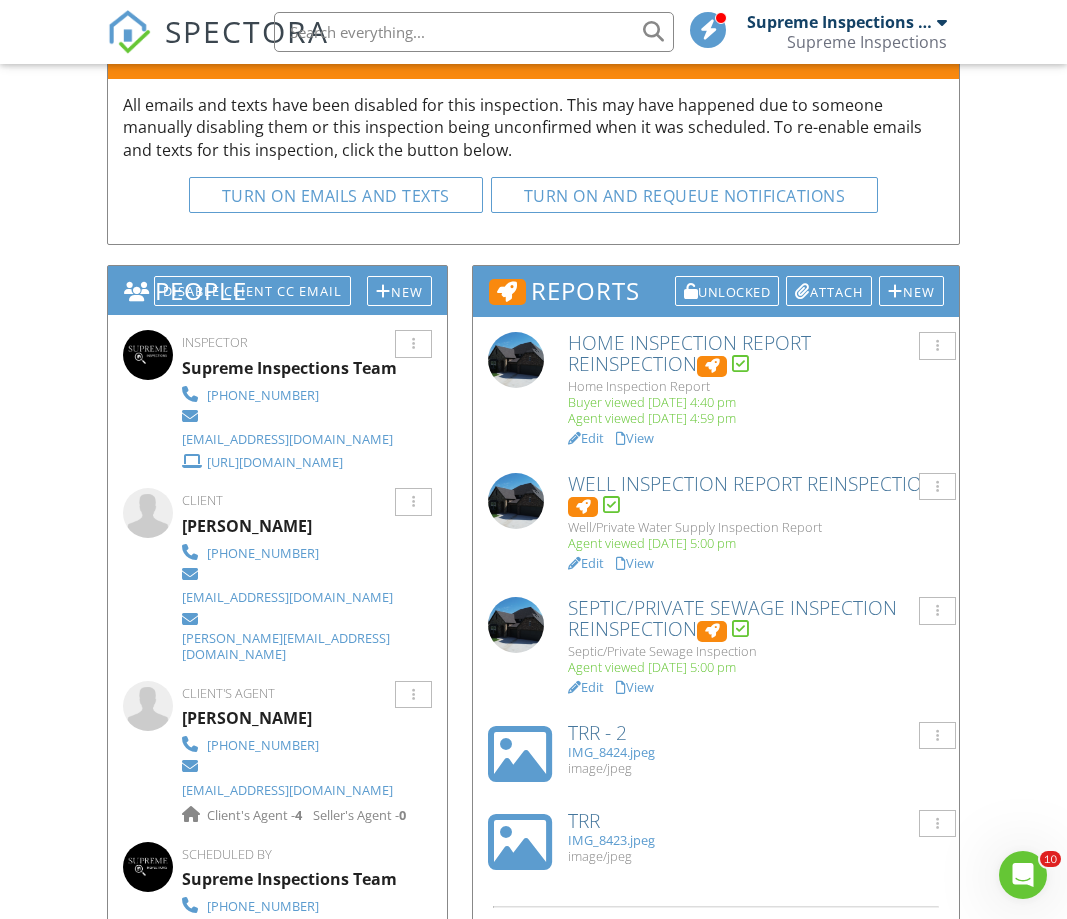 scroll, scrollTop: 609, scrollLeft: 0, axis: vertical 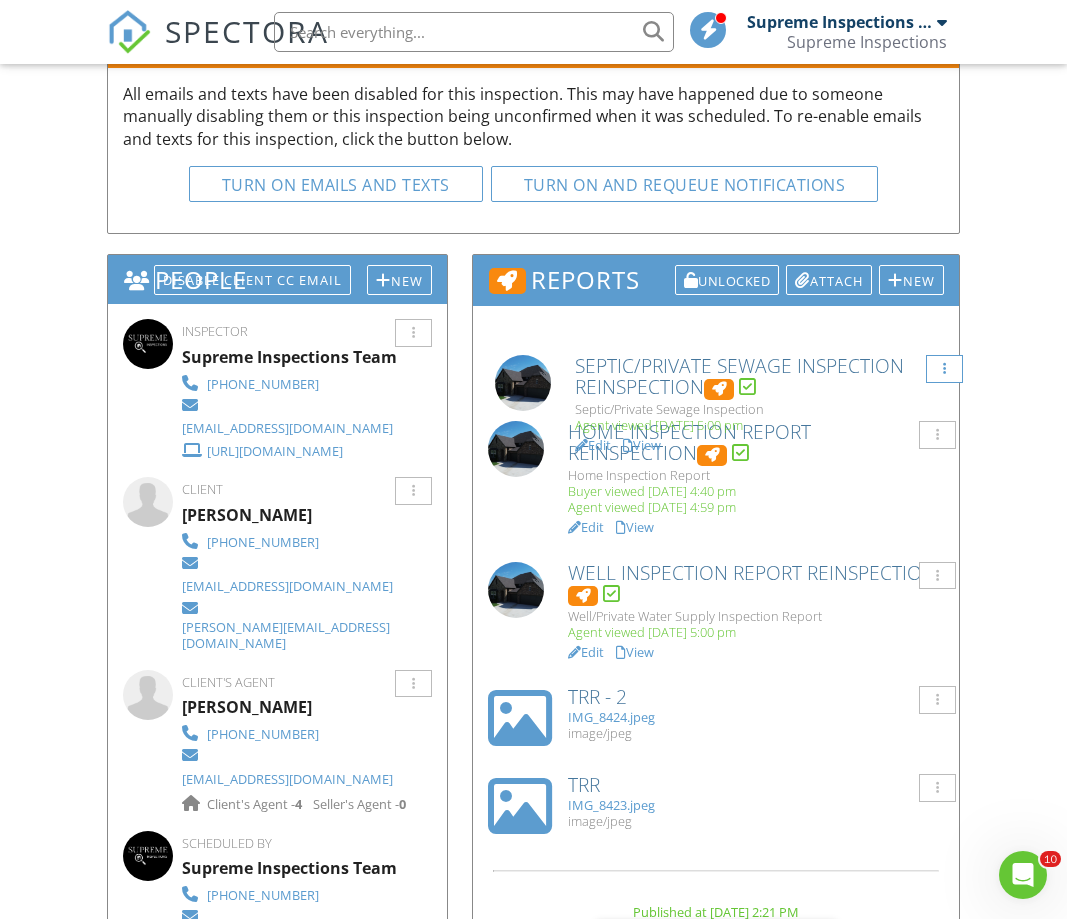 drag, startPoint x: 936, startPoint y: 593, endPoint x: 944, endPoint y: 364, distance: 229.1397 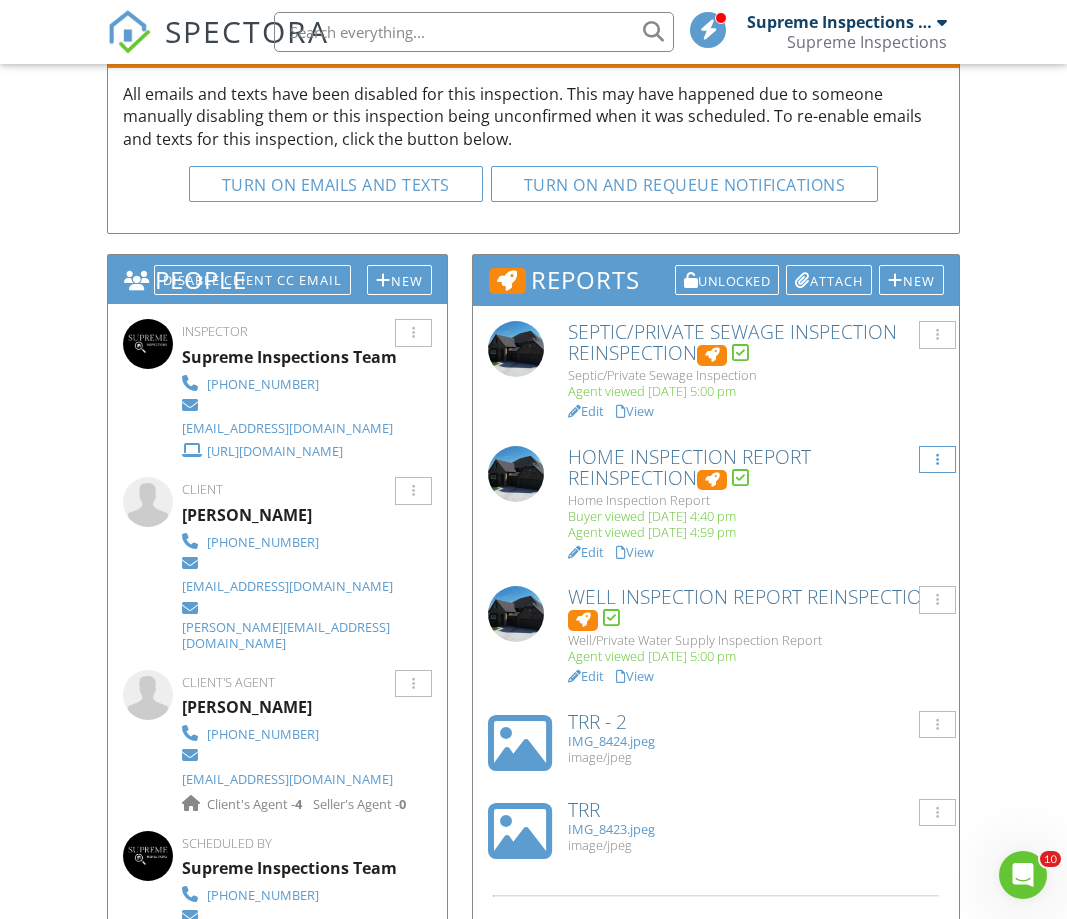click at bounding box center [937, 460] 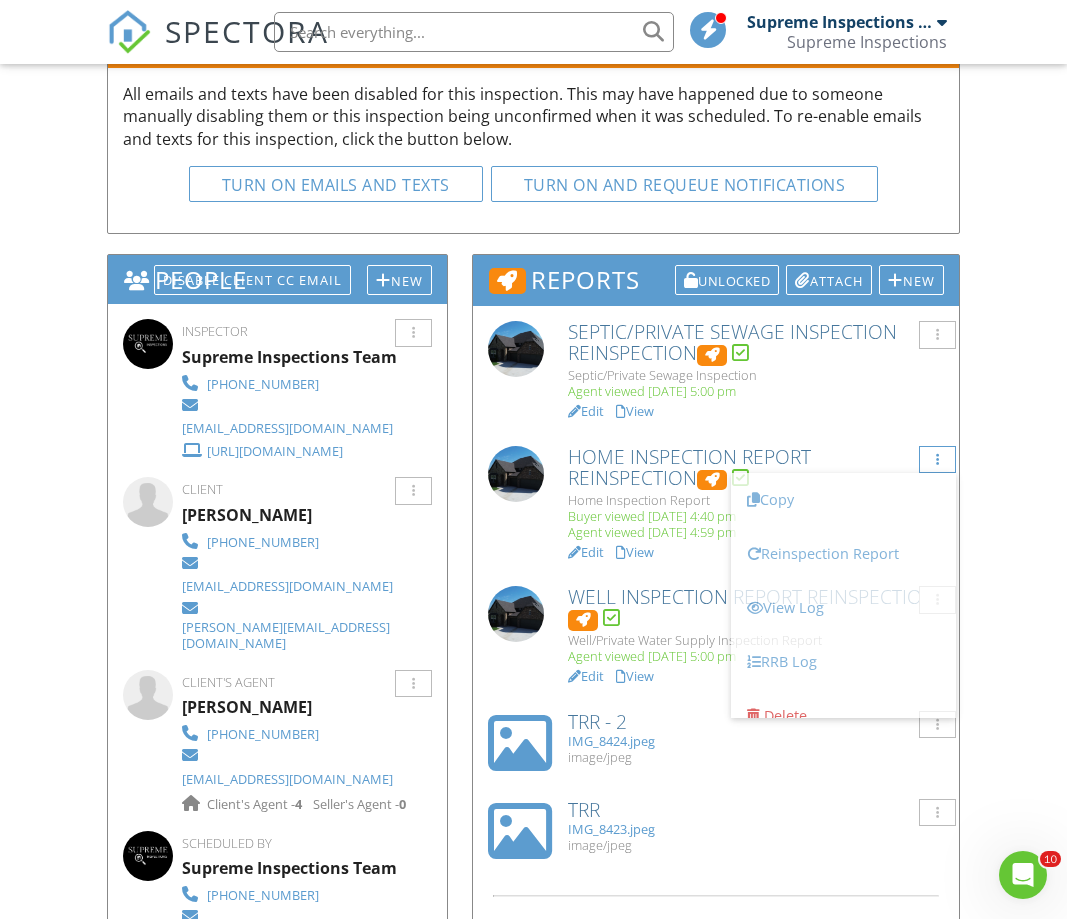 click at bounding box center [937, 460] 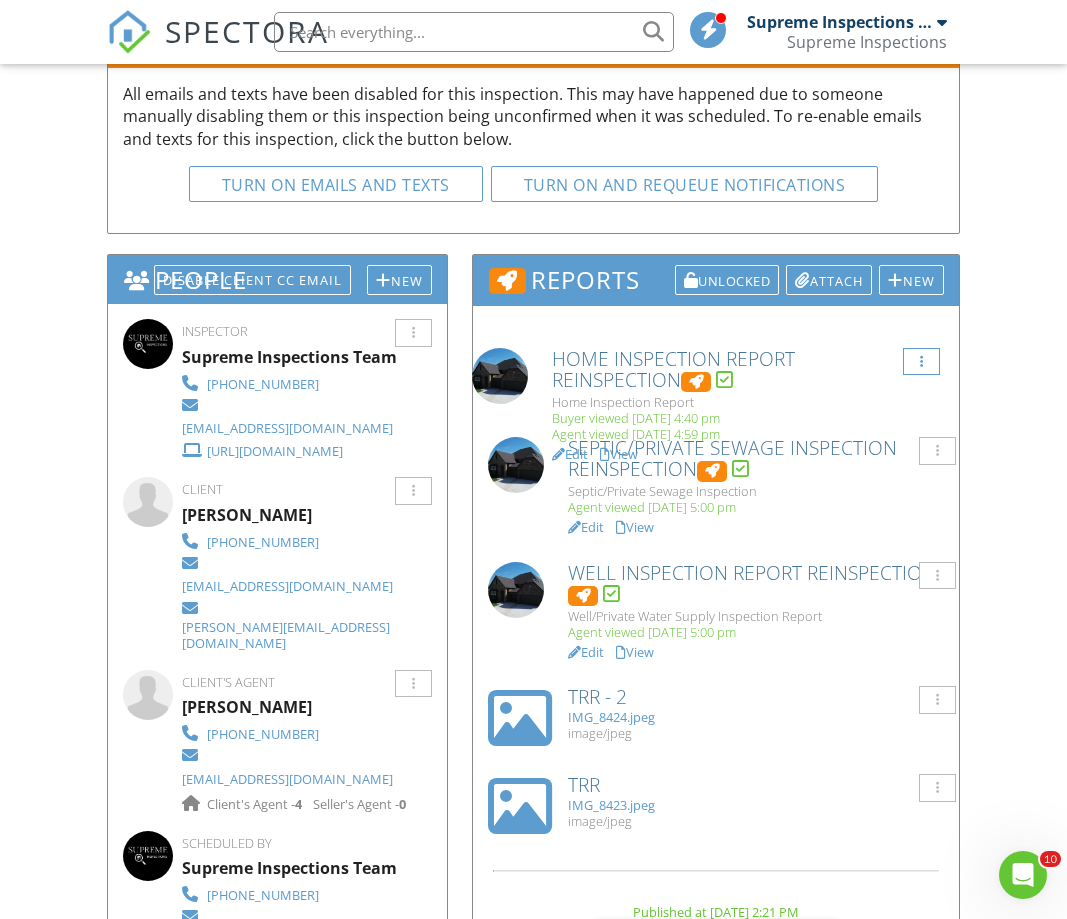 drag, startPoint x: 933, startPoint y: 457, endPoint x: 918, endPoint y: 361, distance: 97.16481 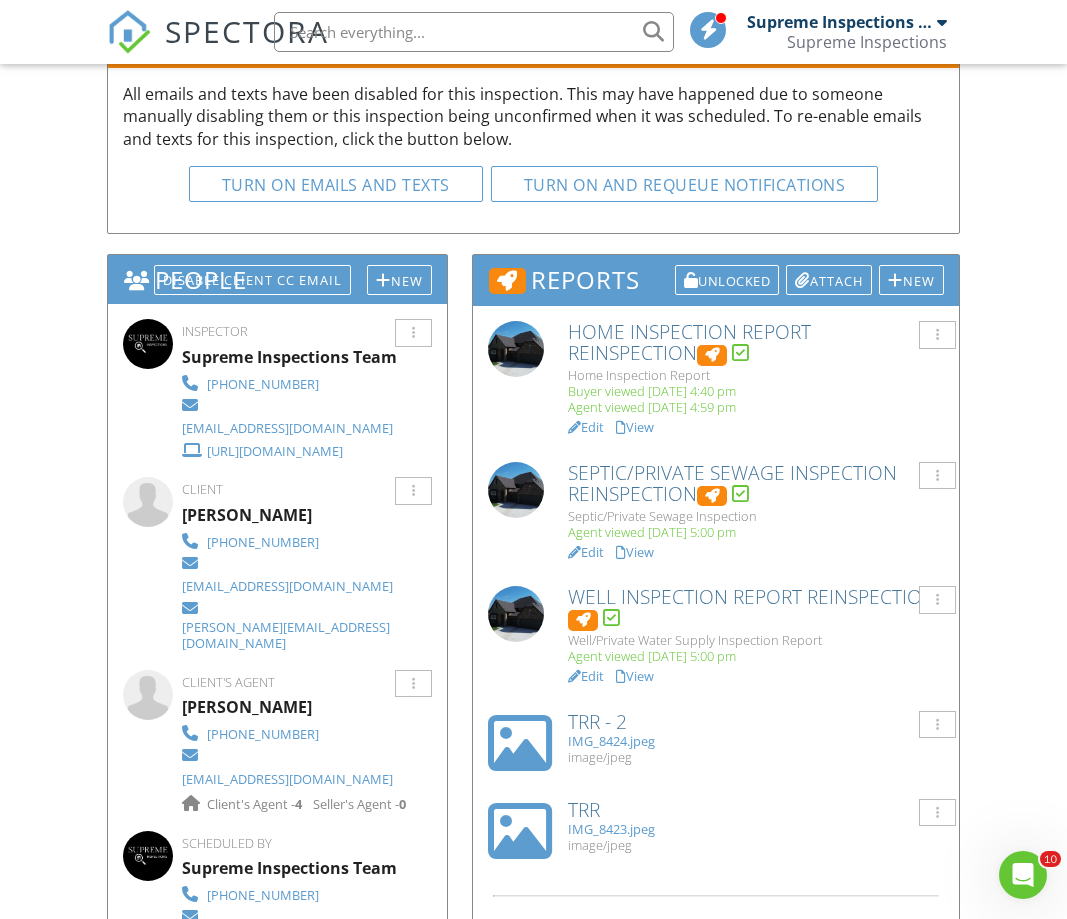click on "Dashboard
New Inspection
Templates
Contacts
Automations
Payouts
Calendar
Data
Metrics
Settings
Support Center
Inspection Details
Client View
More
Property Details
Reschedule
Reorder / Copy
Share
Cancel
[GEOGRAPHIC_DATA]
Print Order
Convert to V9
View Change Log
[DATE]  9:30 am
- 9:30 am
[STREET_ADDRESS][PERSON_NAME]
Edmond, OK 73025
Built
2024
2826
sq. ft.
slab
+ − Leaflet  |  © MapTiler   © OpenStreetMap contributors
All emails and texts are disabled for this inspection!
Turn on emails and texts
Turn on and Requeue Notifications
Reports
Unlocked
Attach
New
Home Inspection Report Reinspection
Home Inspection Report" at bounding box center [533, 1417] 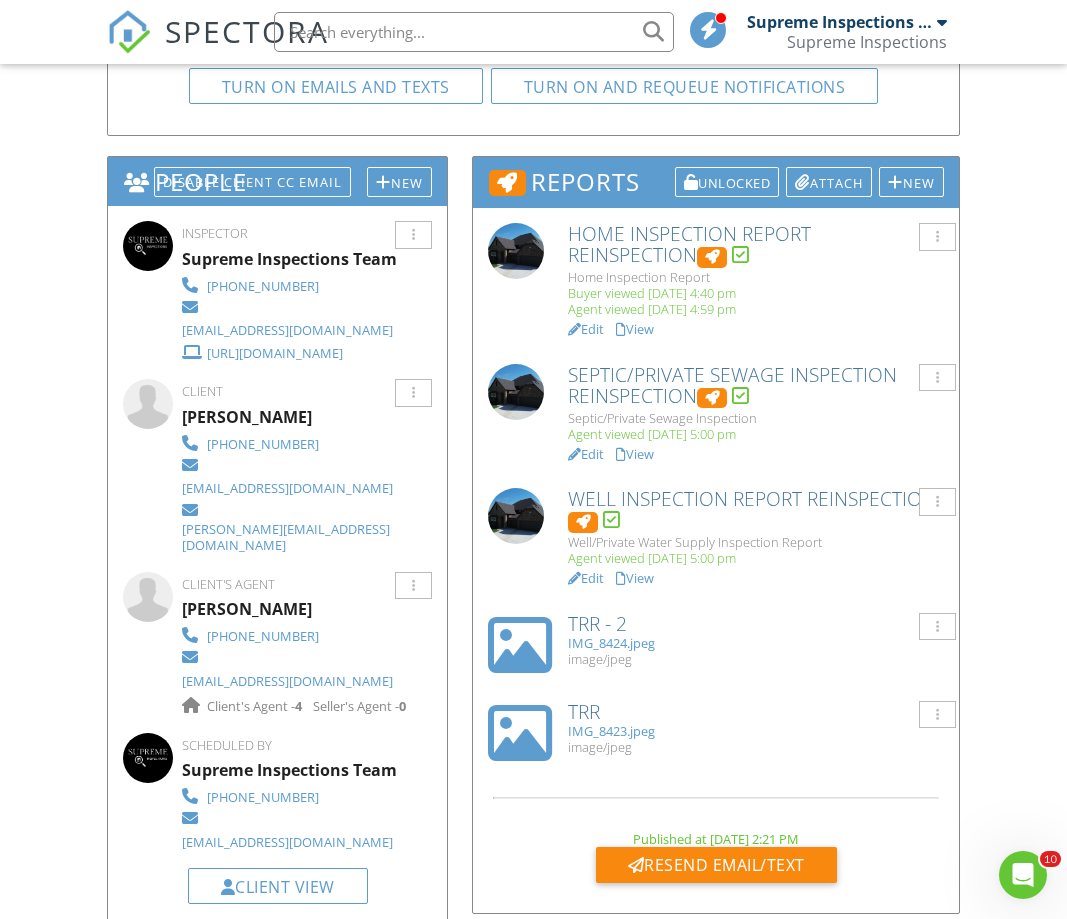 scroll, scrollTop: 723, scrollLeft: 0, axis: vertical 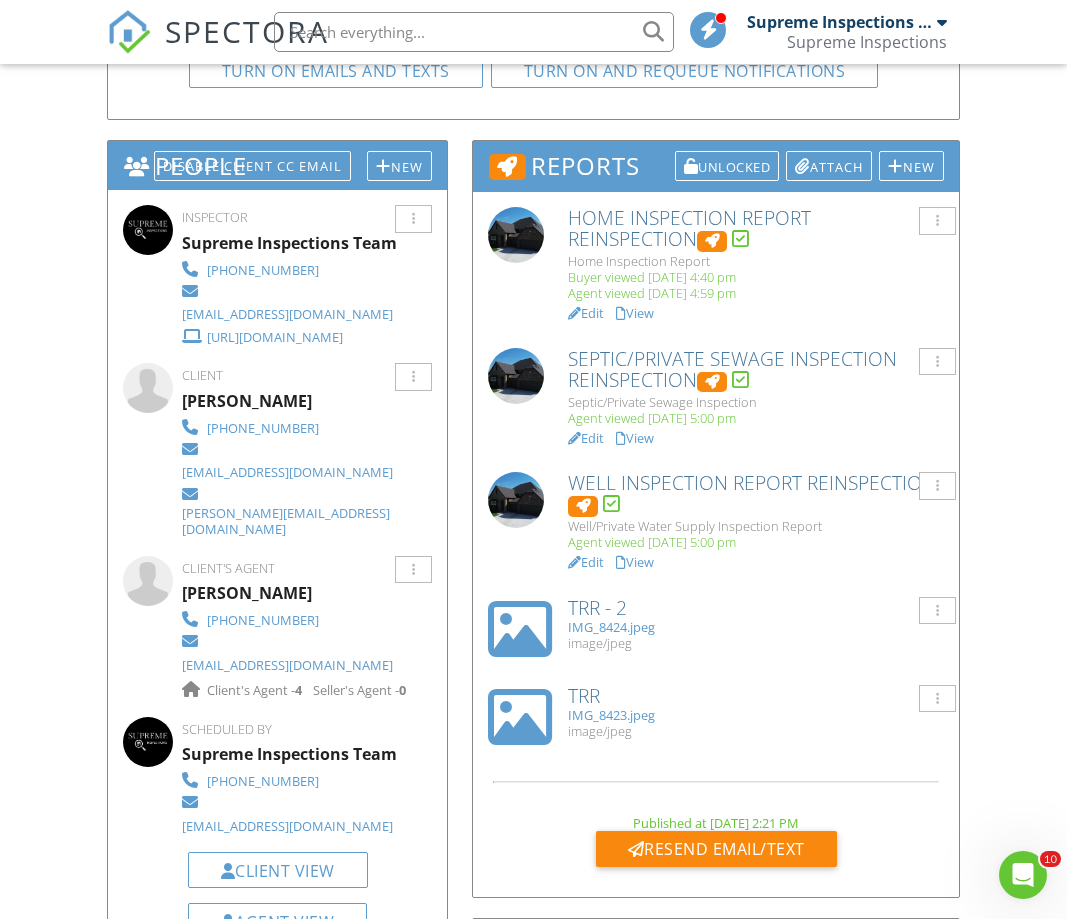 click at bounding box center [474, 32] 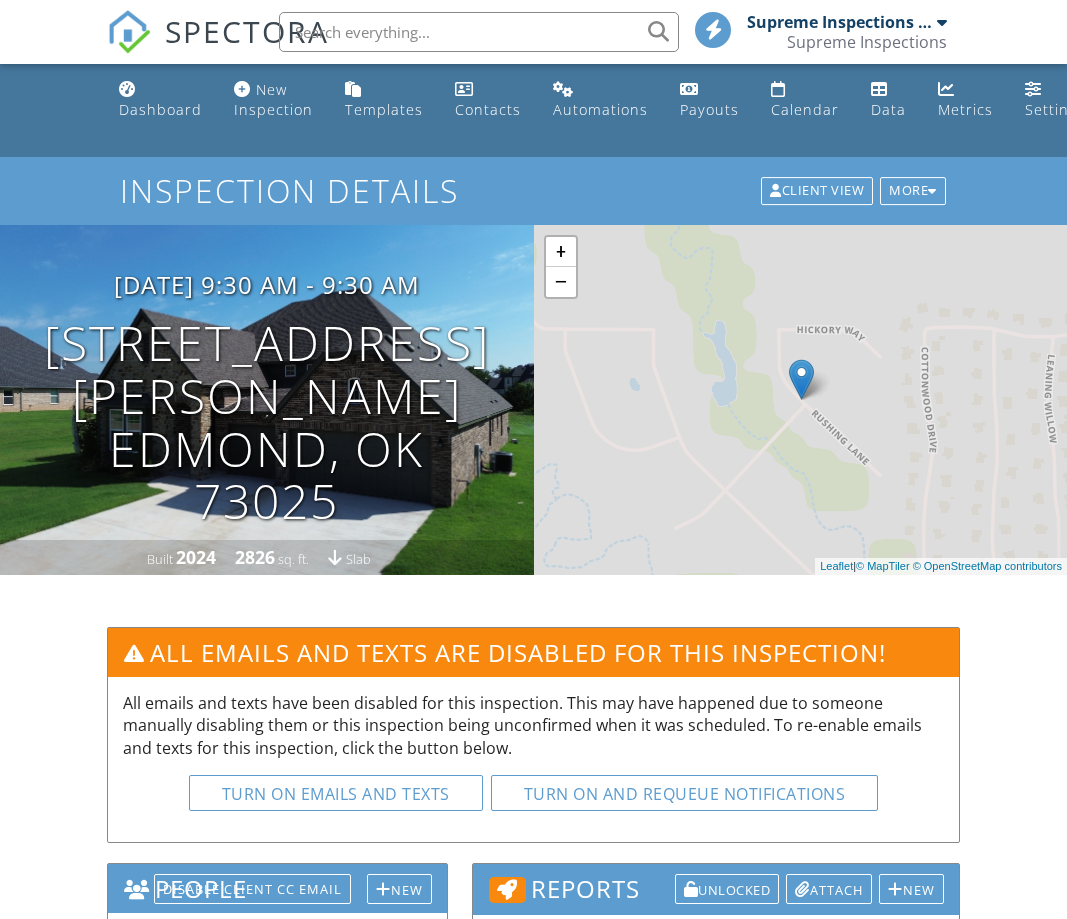 scroll, scrollTop: 0, scrollLeft: 0, axis: both 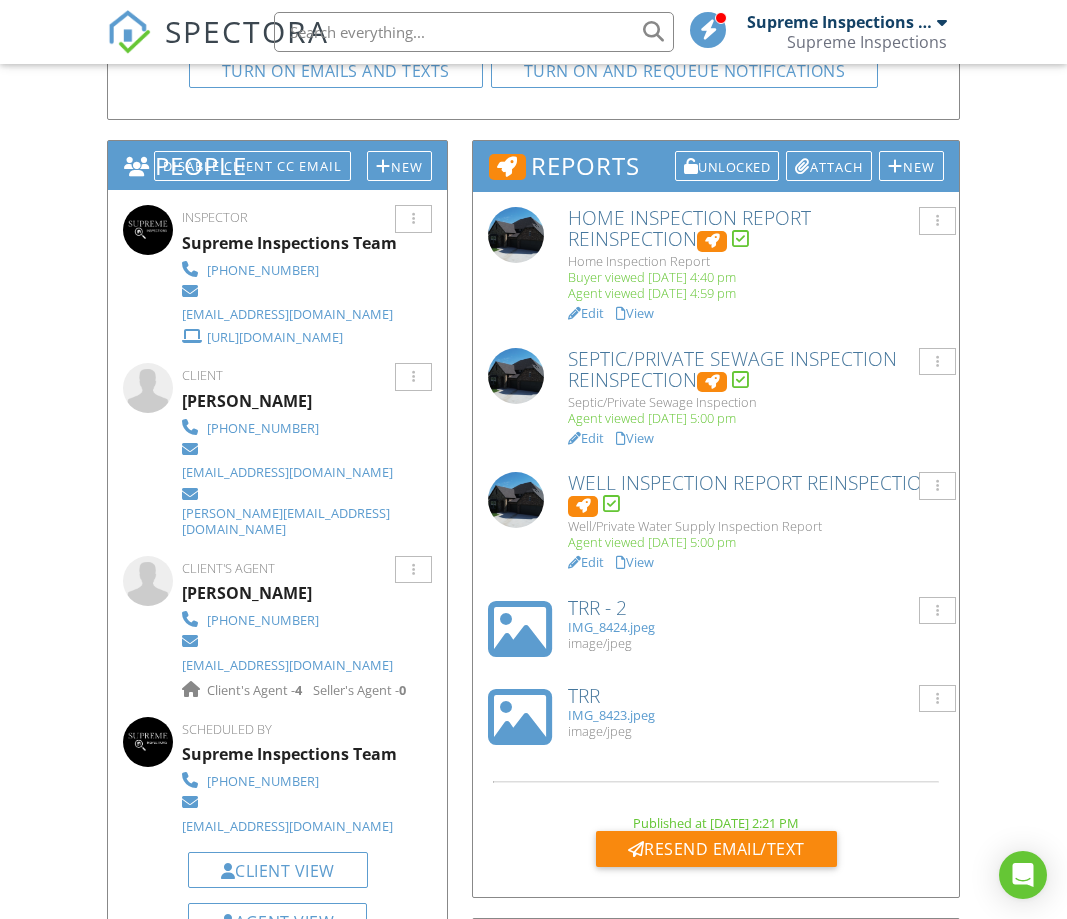 click at bounding box center (474, 32) 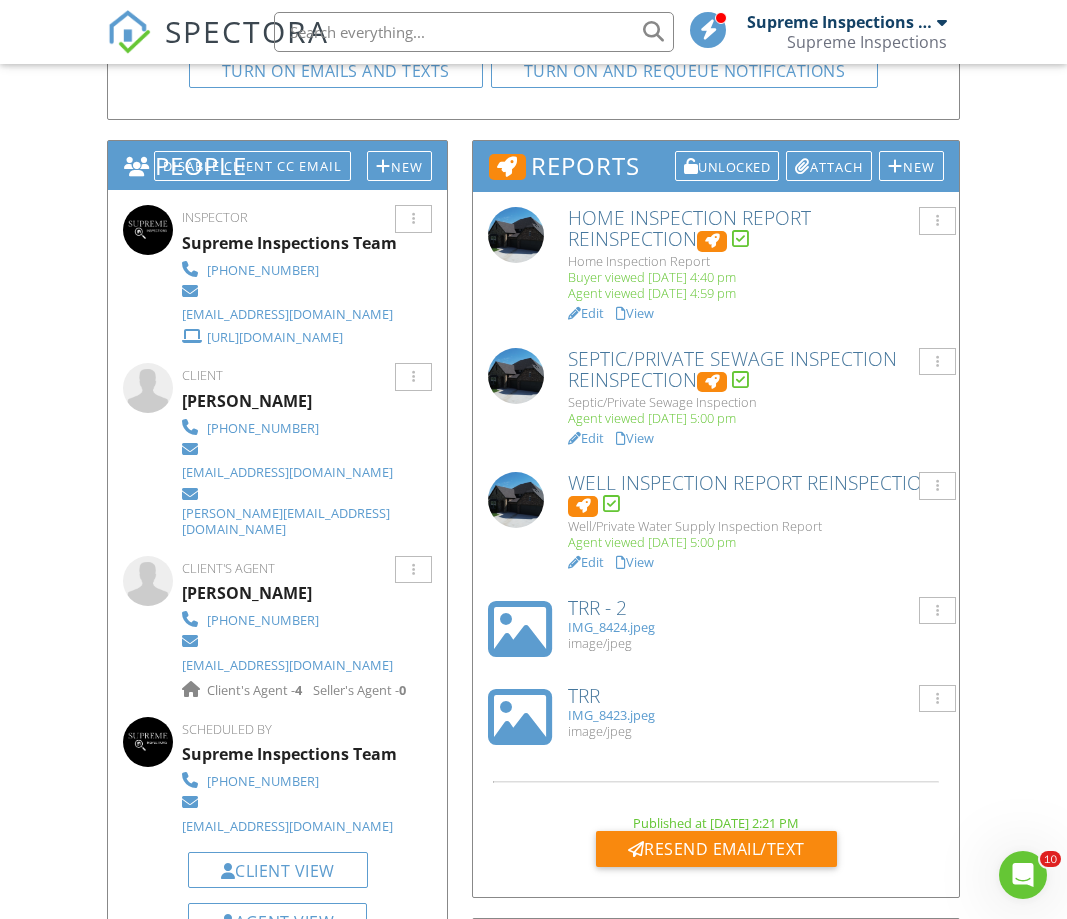 scroll, scrollTop: 0, scrollLeft: 0, axis: both 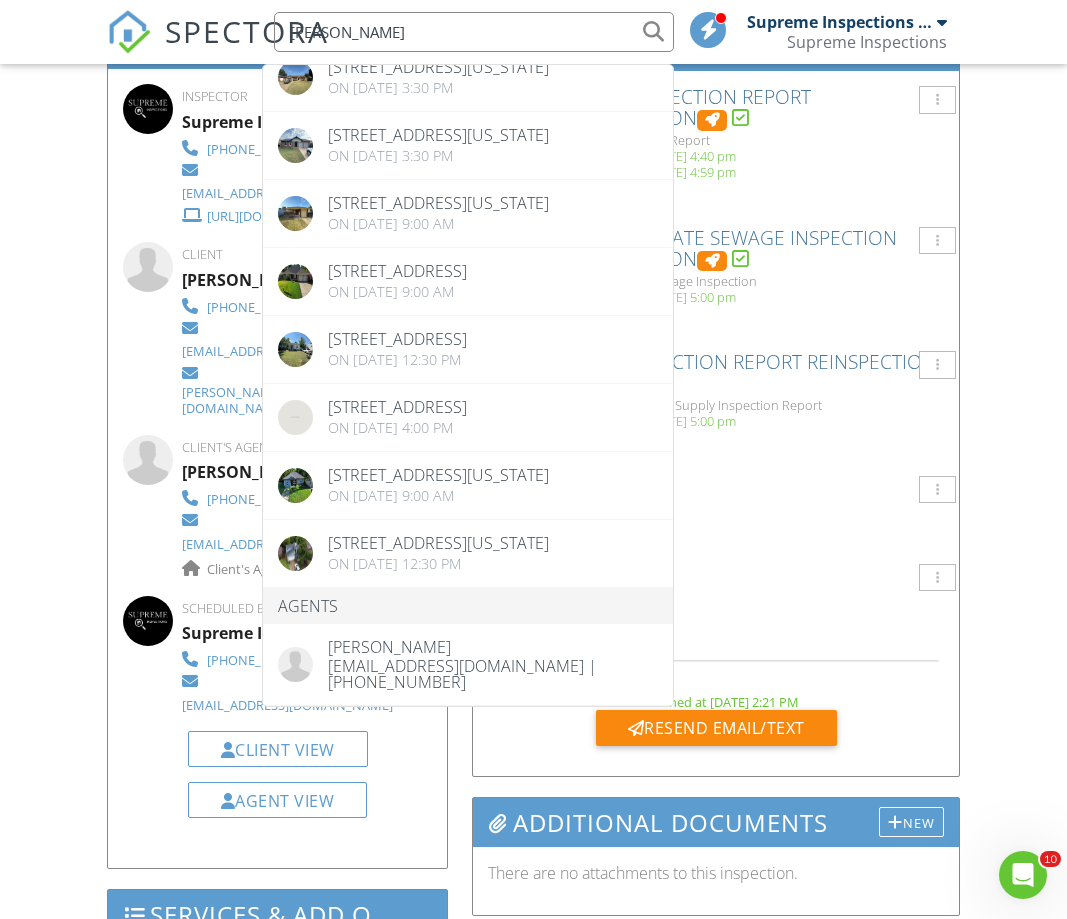 type on "Yuri Sanchez" 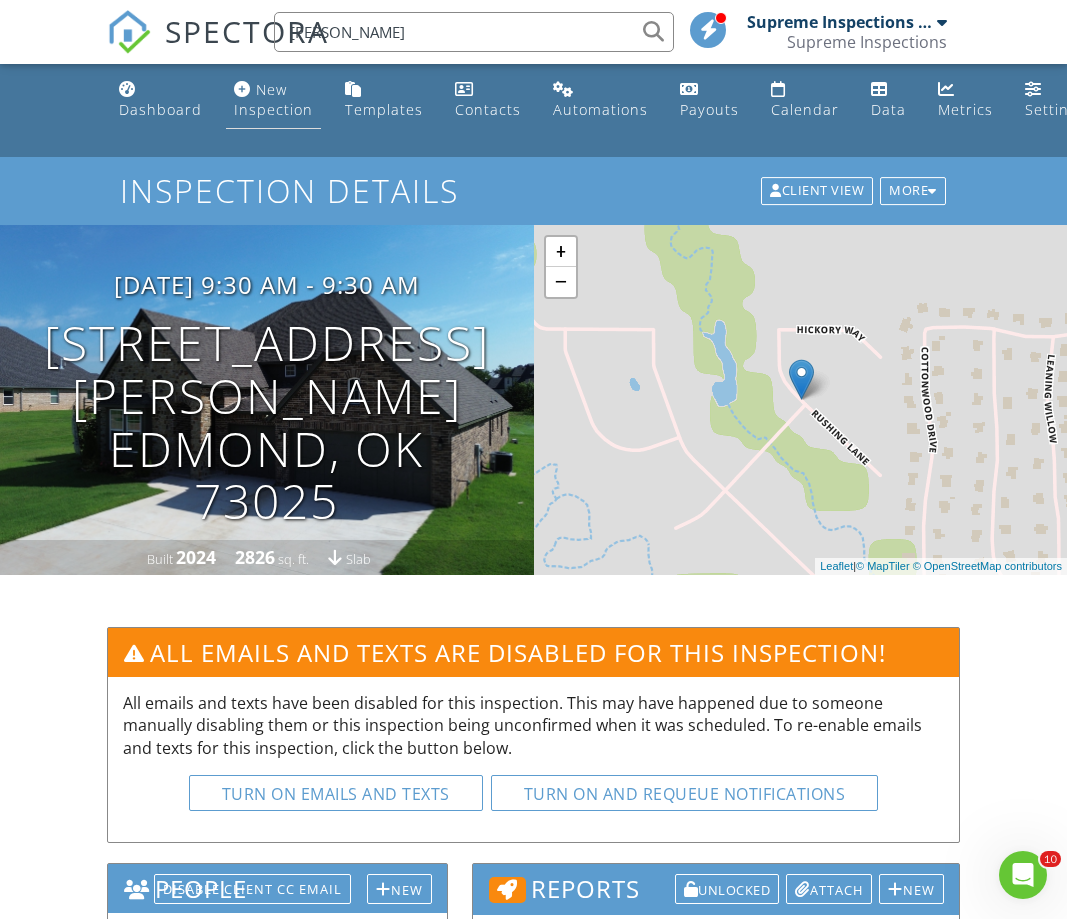 scroll, scrollTop: 0, scrollLeft: 0, axis: both 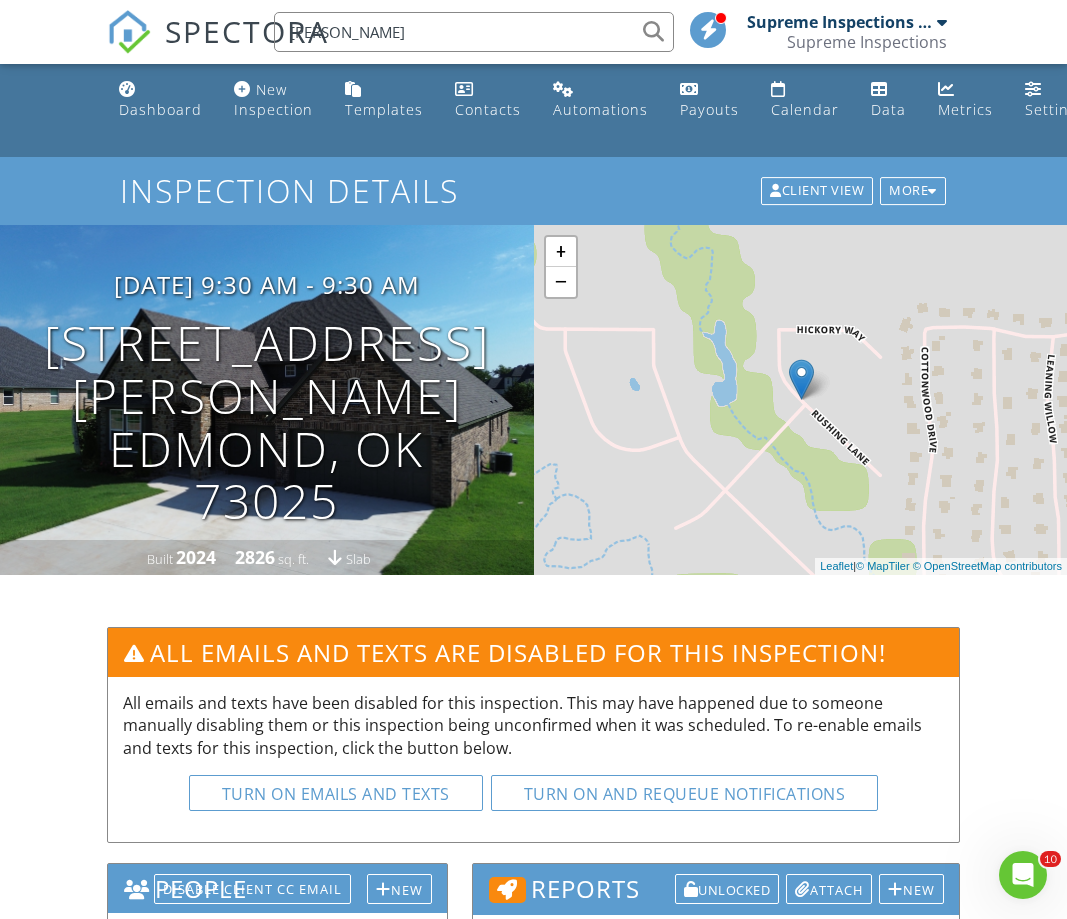 click at bounding box center (129, 32) 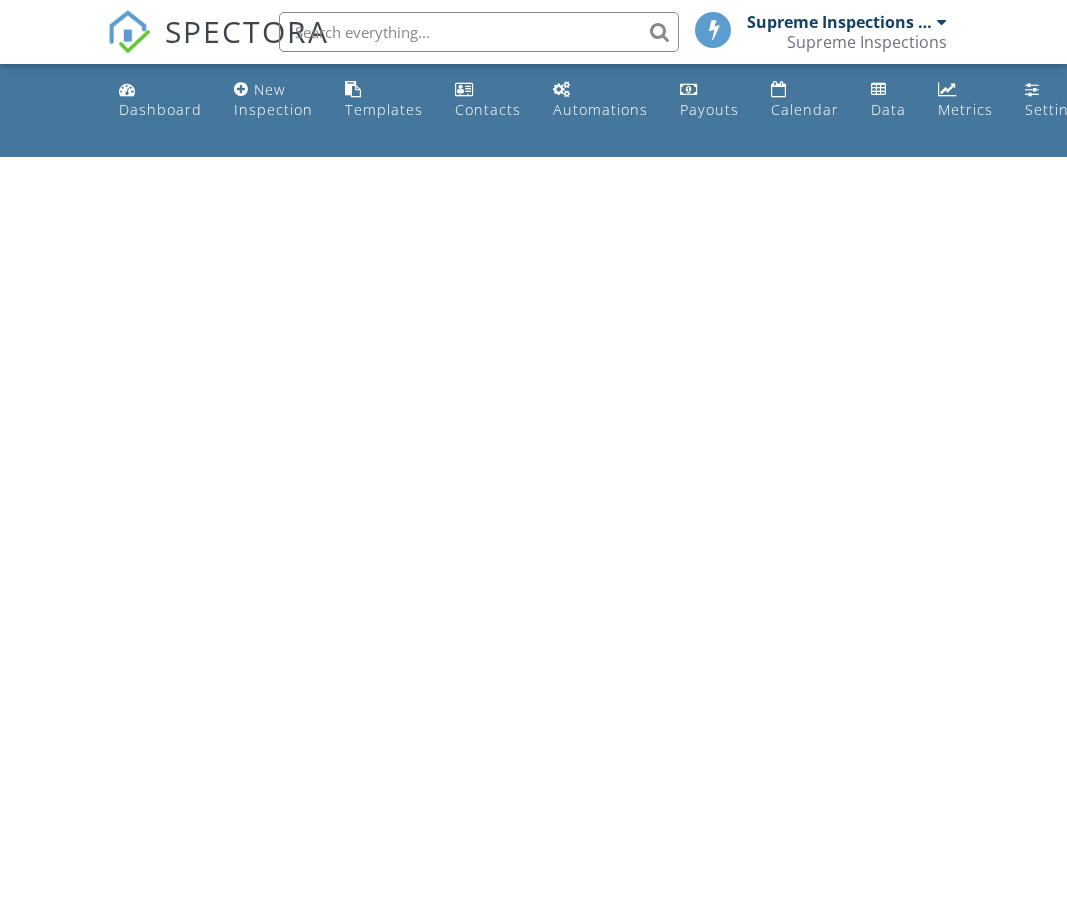 scroll, scrollTop: 0, scrollLeft: 0, axis: both 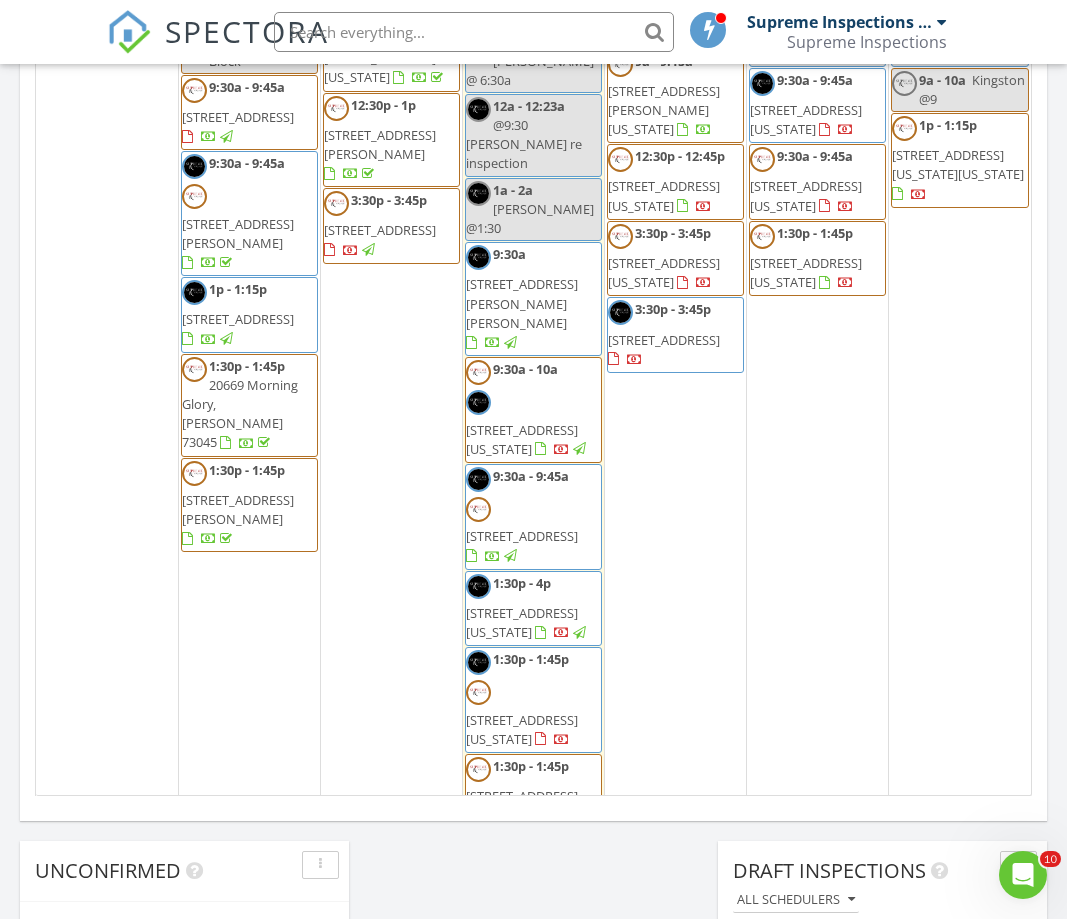 click on "Today
Supreme Inspections Team
12:00 am
Class @ 11:30a
Supreme Inspections Team
12:00 am
Phyllis @ 6:30a
Supreme Inspections Team
12:00 am
@9:30 Christy re inspection
Supreme Inspections Team
1:00 am
Steven Simmons @1:30
Supreme Inspections Team
9:30 am
14500 Rushing Ln, Edmond, OK 73025
Supreme Inspections Team
28 minutes drive time   20.1 miles       9:30 am
10717 Waterside Dr, Oklahoma City, OK 73170
Supreme Inspections Team
Supreme Inspections
37 minutes drive time   27.5 miles       9:30 am" at bounding box center (533, 131) 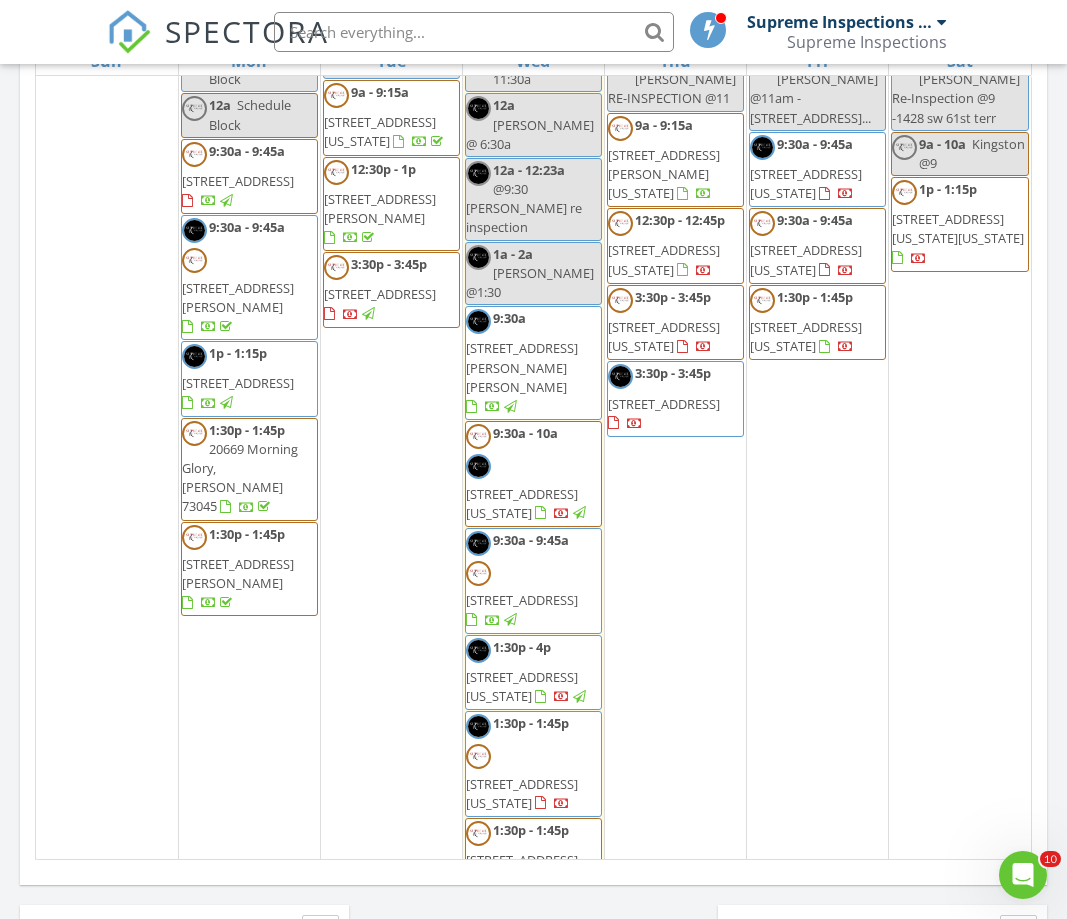 scroll, scrollTop: 1008, scrollLeft: 0, axis: vertical 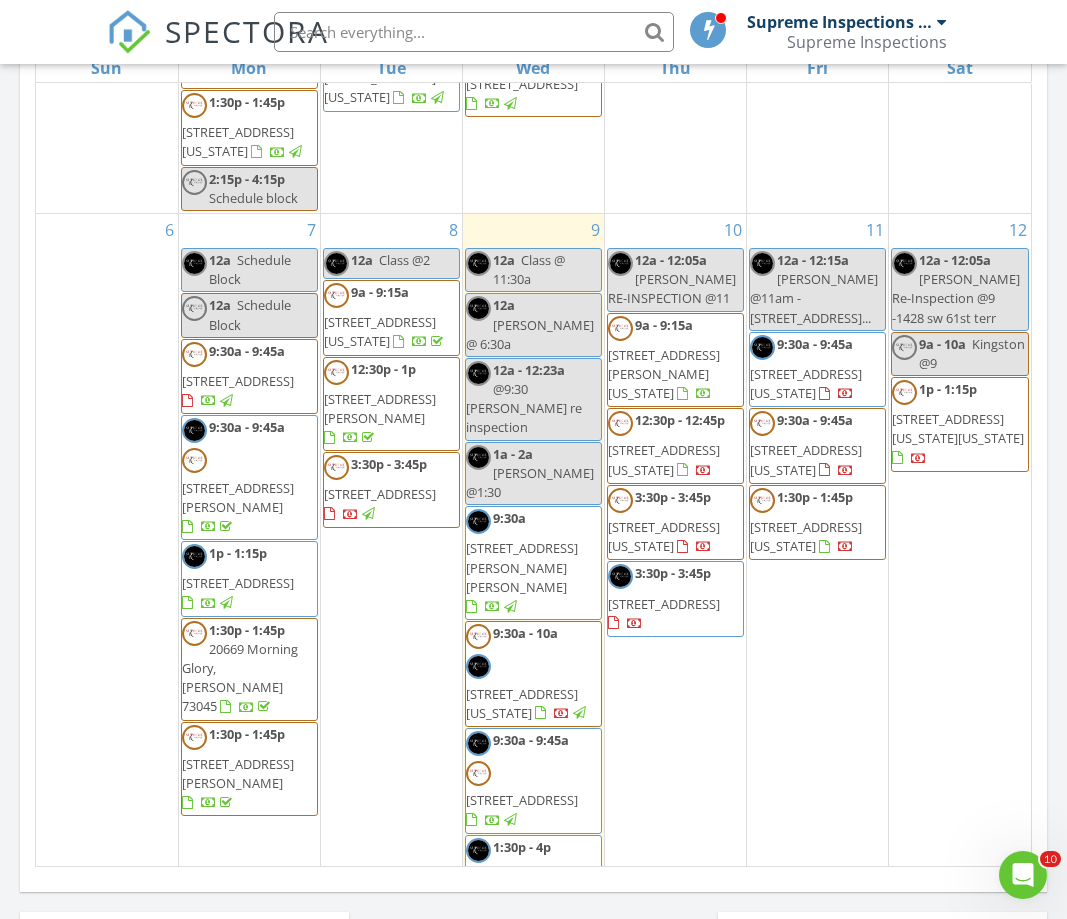 click on "Today
Supreme Inspections Team
12:00 am
Class @ 11:30a
Supreme Inspections Team
12:00 am
Phyllis @ 6:30a
Supreme Inspections Team
12:00 am
@9:30 Christy re inspection
Supreme Inspections Team
1:00 am
Steven Simmons @1:30
Supreme Inspections Team
9:30 am
14500 Rushing Ln, Edmond, OK 73025
Supreme Inspections Team
28 minutes drive time   20.1 miles       9:30 am
10717 Waterside Dr, Oklahoma City, OK 73170
Supreme Inspections Team
Supreme Inspections
37 minutes drive time   27.5 miles       9:30 am" at bounding box center [533, 202] 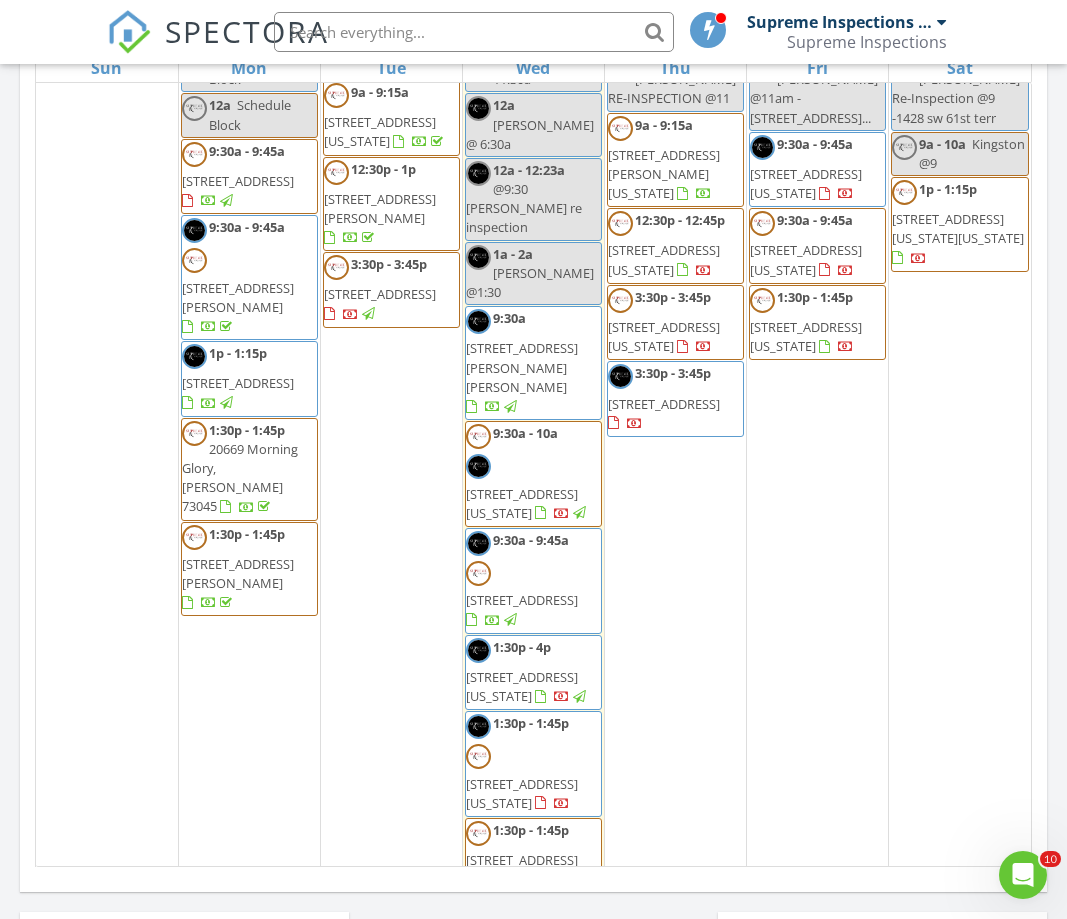 scroll, scrollTop: 743, scrollLeft: 0, axis: vertical 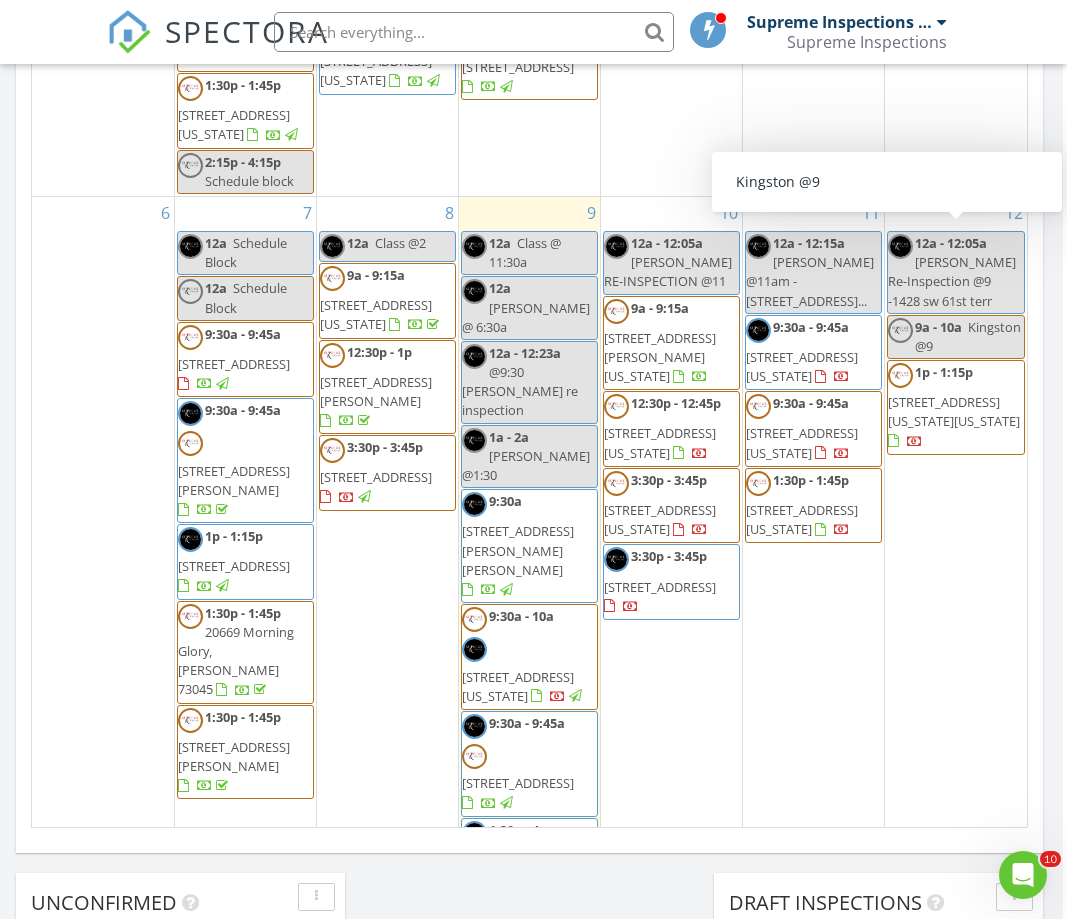click on "Today
Supreme Inspections Team
12:00 am
Class @ 11:30a
Supreme Inspections Team
12:00 am
Phyllis @ 6:30a
Supreme Inspections Team
12:00 am
@9:30 Christy re inspection
Supreme Inspections Team
1:00 am
Steven Simmons @1:30
Supreme Inspections Team
9:30 am
14500 Rushing Ln, Edmond, OK 73025
Supreme Inspections Team
28 minutes drive time   20.1 miles       9:30 am
10717 Waterside Dr, Oklahoma City, OK 73170
Supreme Inspections Team
Supreme Inspections
37 minutes drive time   27.5 miles       9:30 am" at bounding box center [529, 163] 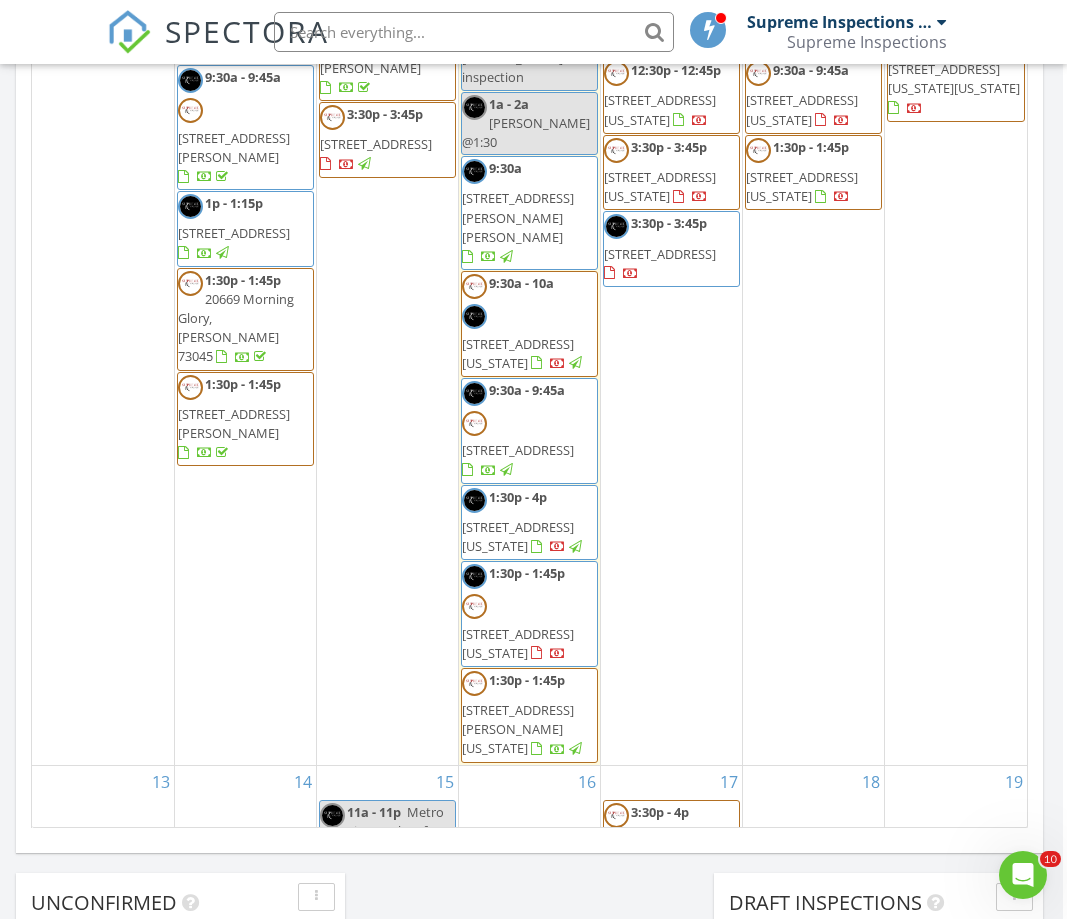 scroll, scrollTop: 825, scrollLeft: 0, axis: vertical 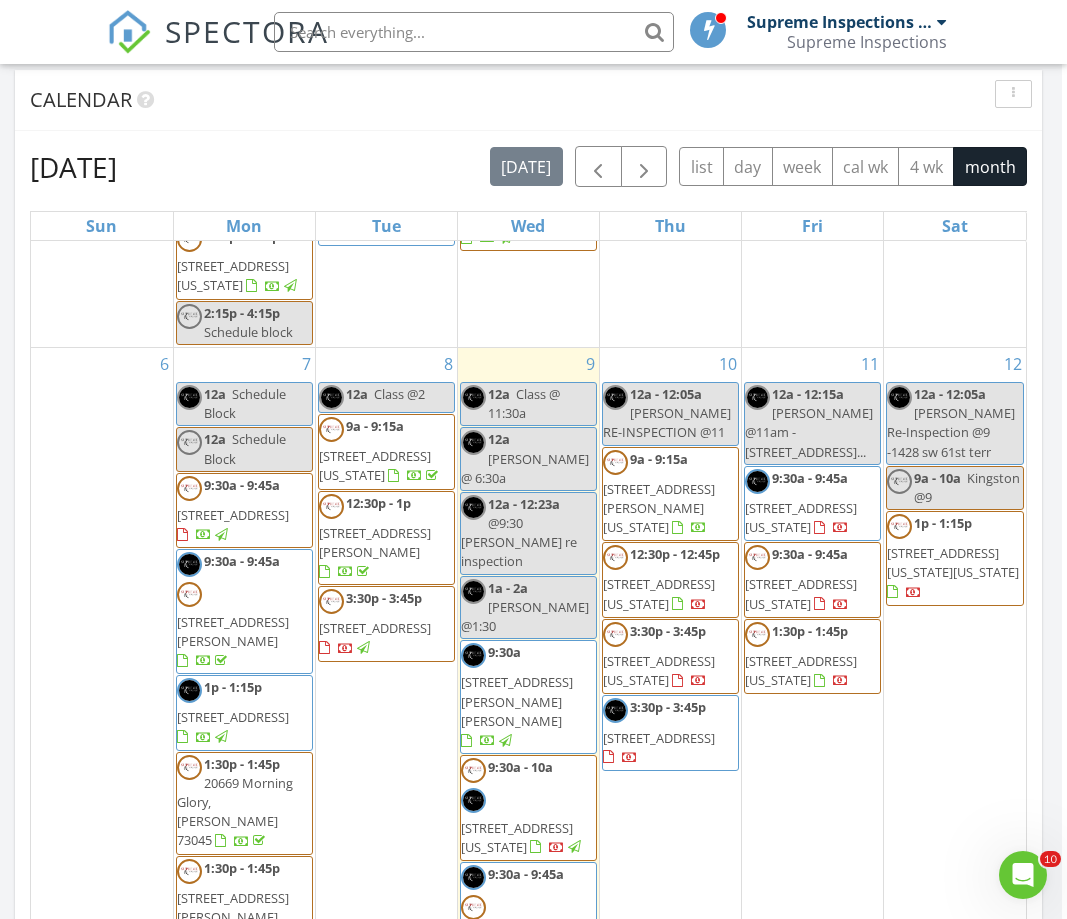 click on "Today
Supreme Inspections Team
12:00 am
Class @ 11:30a
Supreme Inspections Team
12:00 am
Phyllis @ 6:30a
Supreme Inspections Team
12:00 am
@9:30 Christy re inspection
Supreme Inspections Team
1:00 am
Steven Simmons @1:30
Supreme Inspections Team
9:30 am
14500 Rushing Ln, Edmond, OK 73025
Supreme Inspections Team
28 minutes drive time   20.1 miles       9:30 am
10717 Waterside Dr, Oklahoma City, OK 73170
Supreme Inspections Team
Supreme Inspections
37 minutes drive time   27.5 miles       9:30 am" at bounding box center [528, 360] 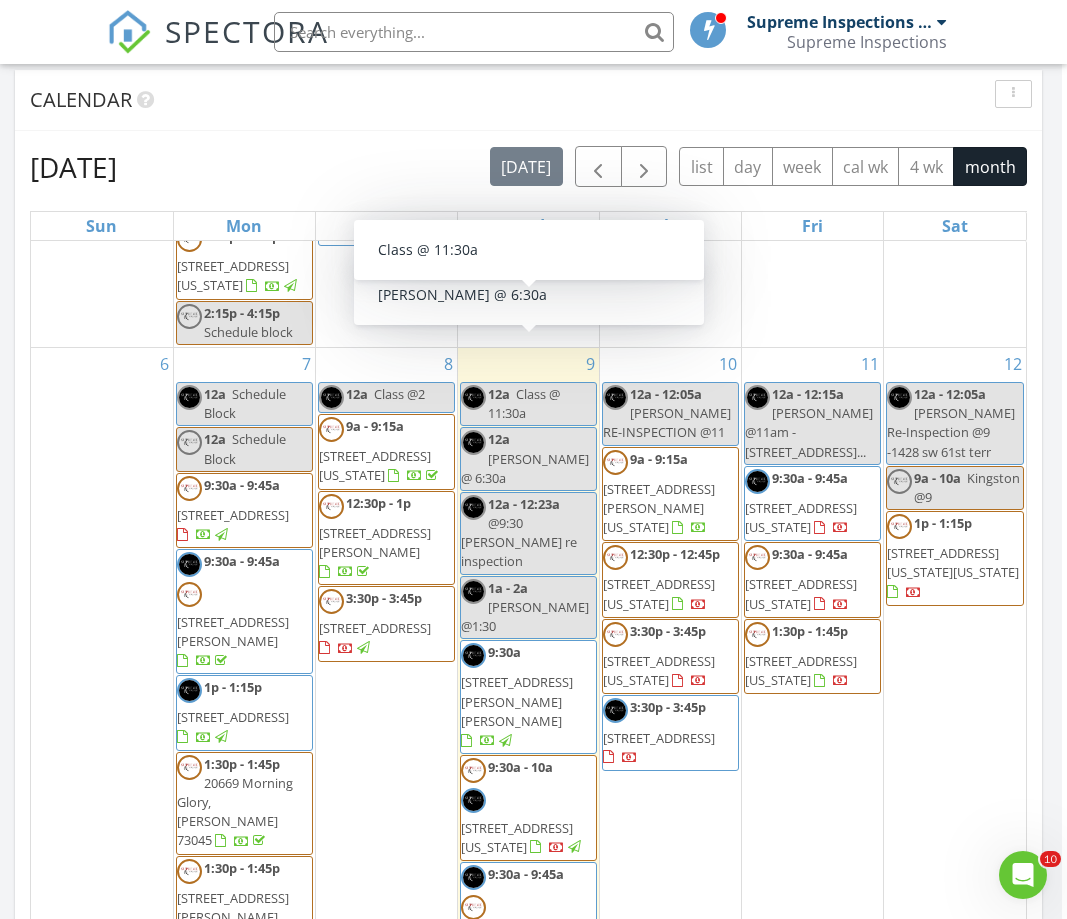 click at bounding box center (474, 32) 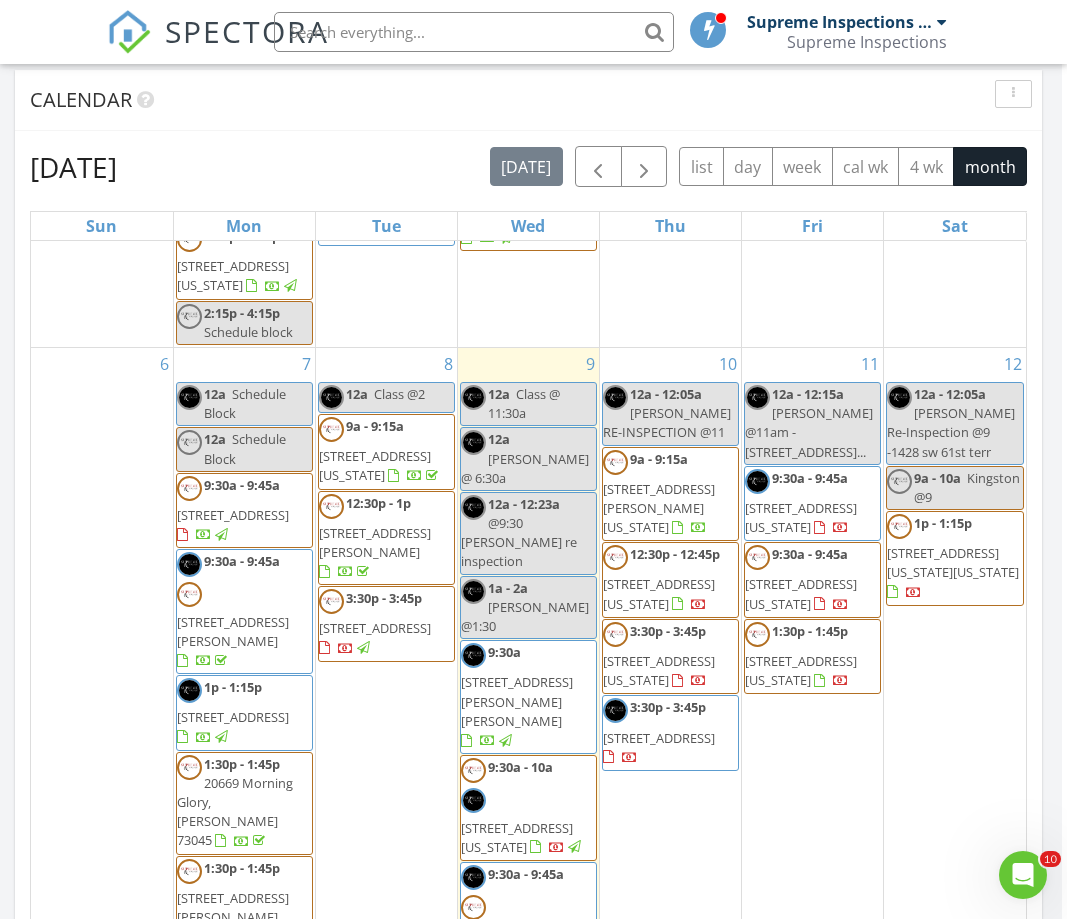 click at bounding box center [474, 32] 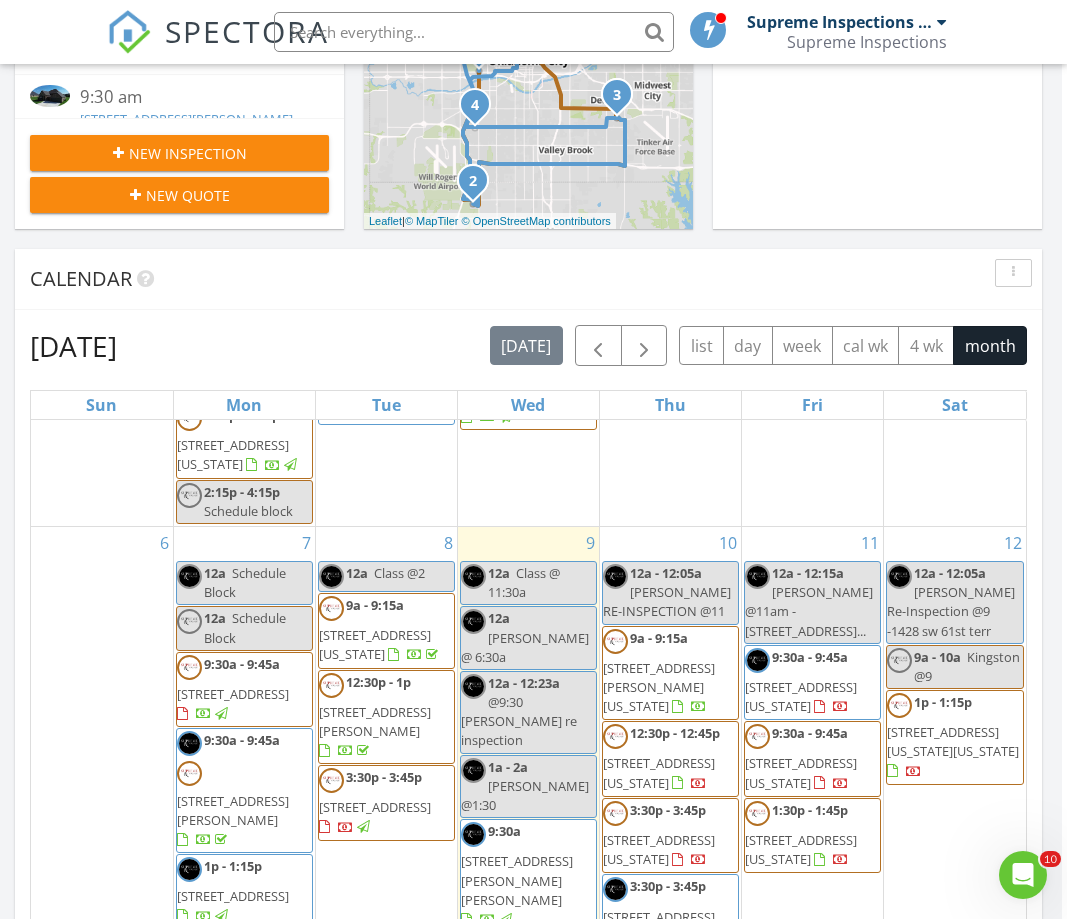 scroll, scrollTop: 463, scrollLeft: 5, axis: both 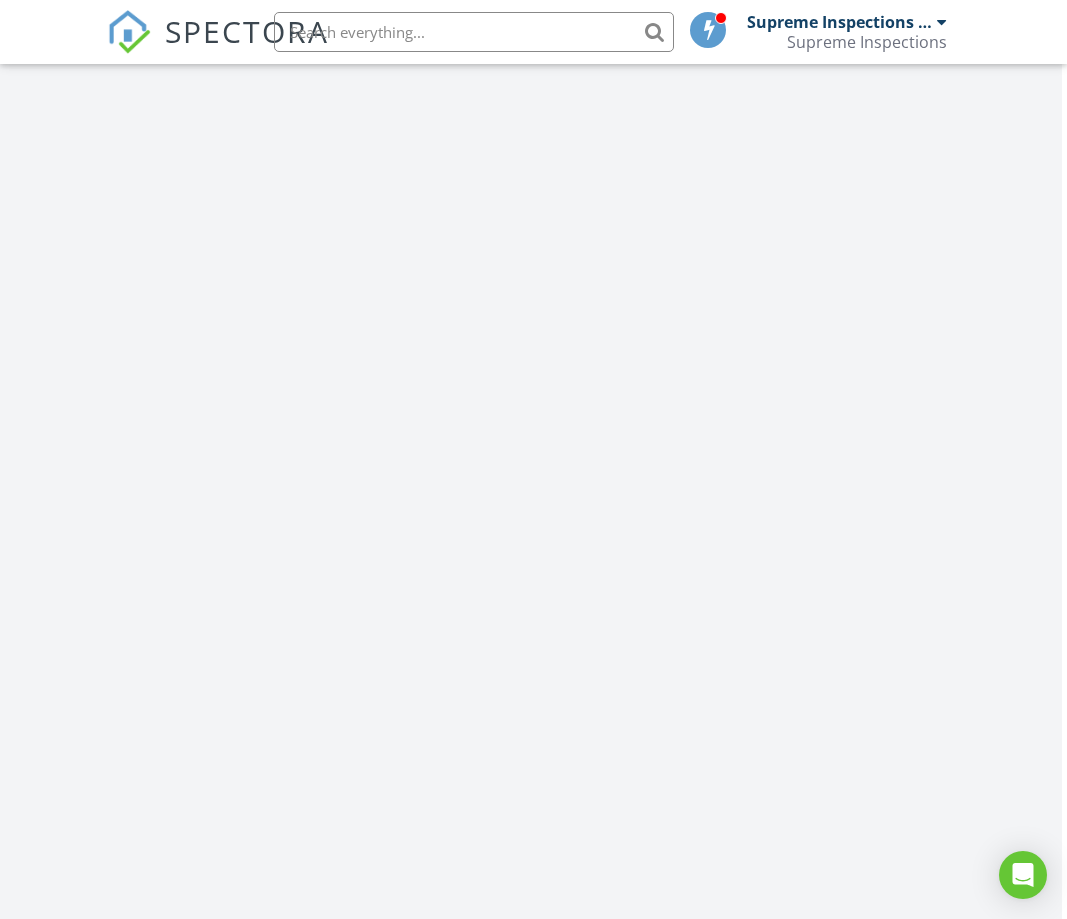 click at bounding box center [474, 32] 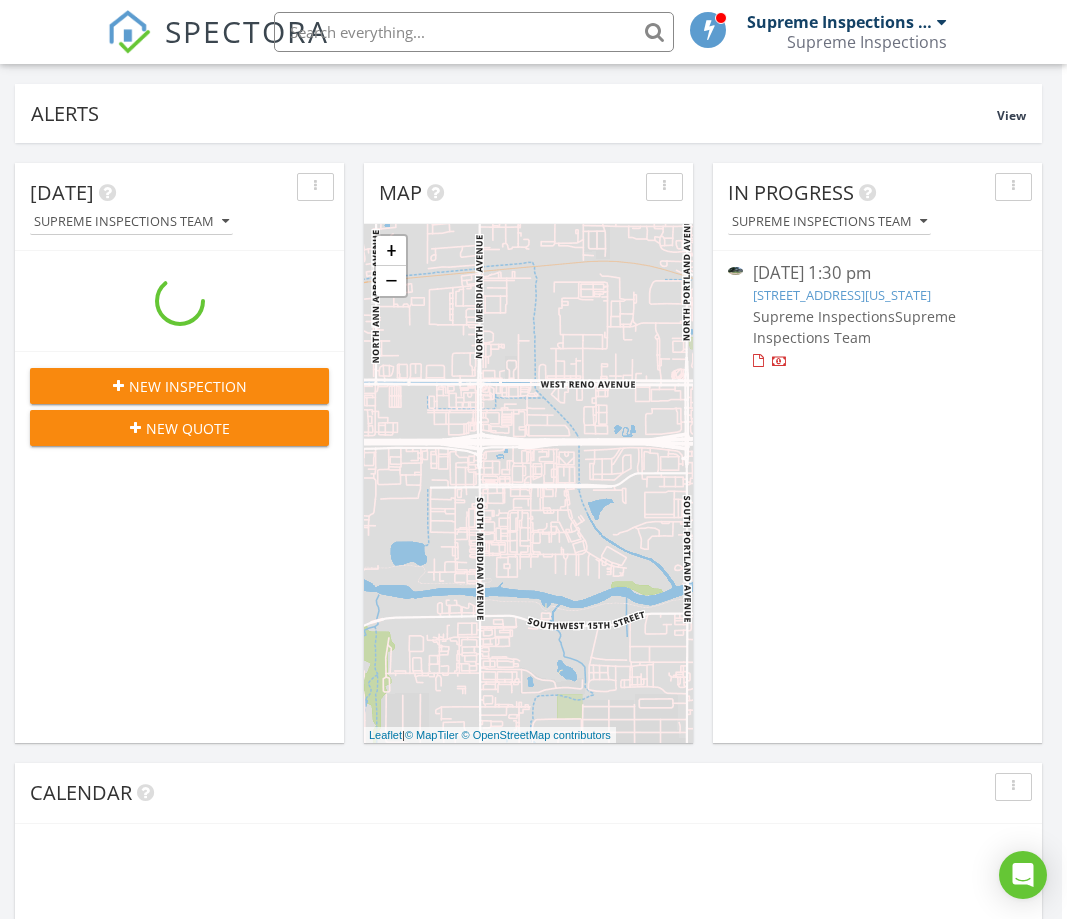scroll, scrollTop: 10, scrollLeft: 10, axis: both 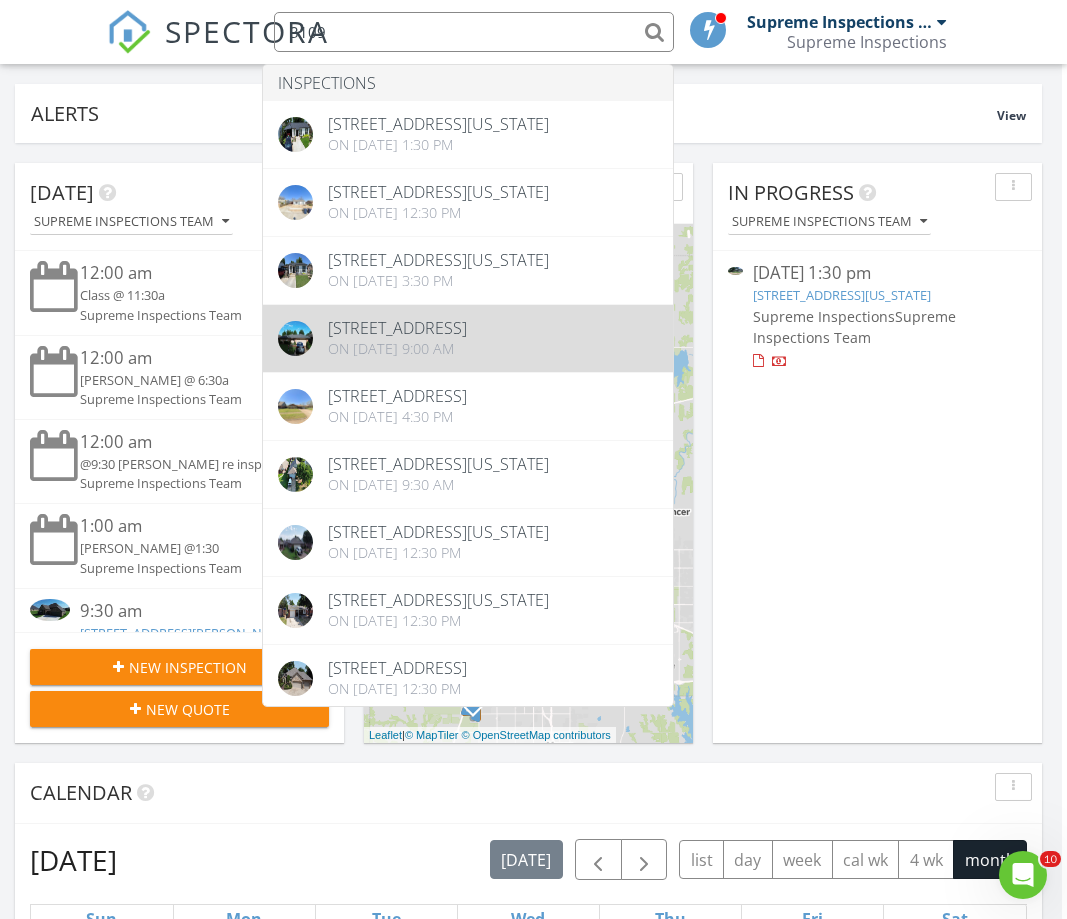 type on "3109" 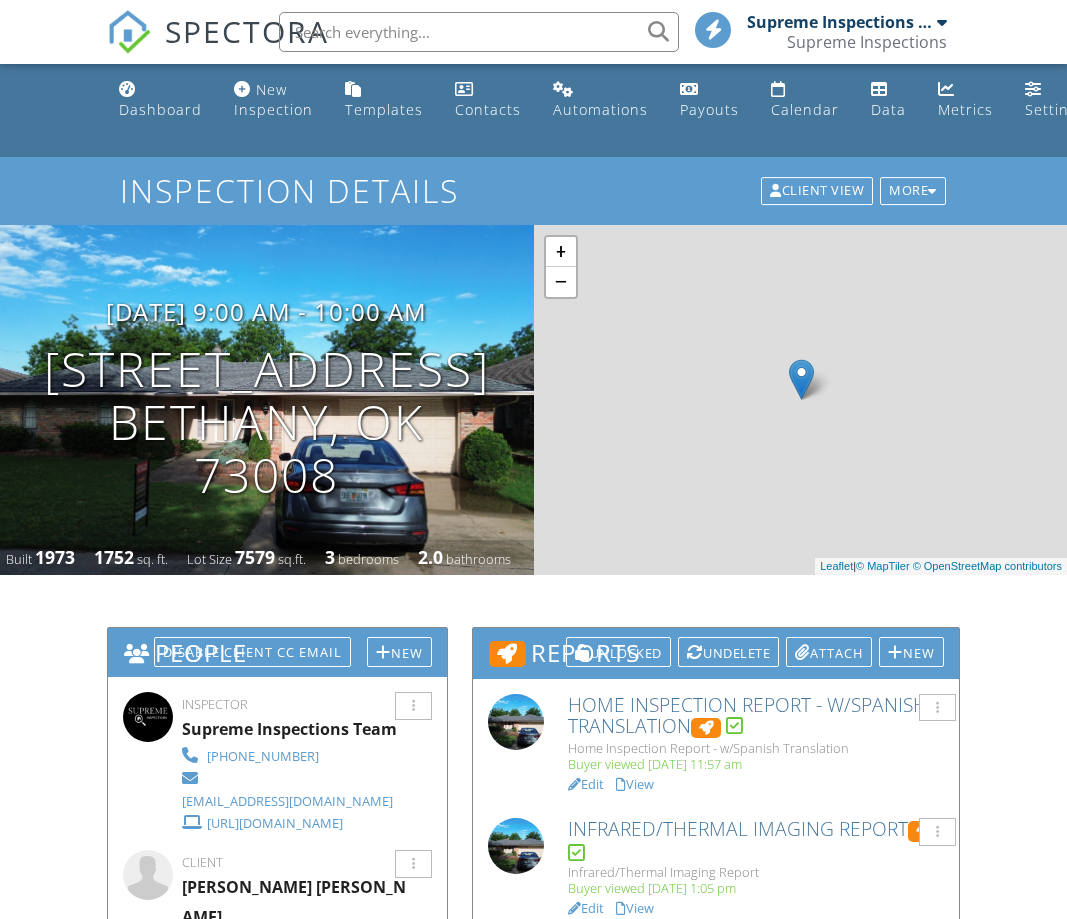 scroll, scrollTop: 0, scrollLeft: 0, axis: both 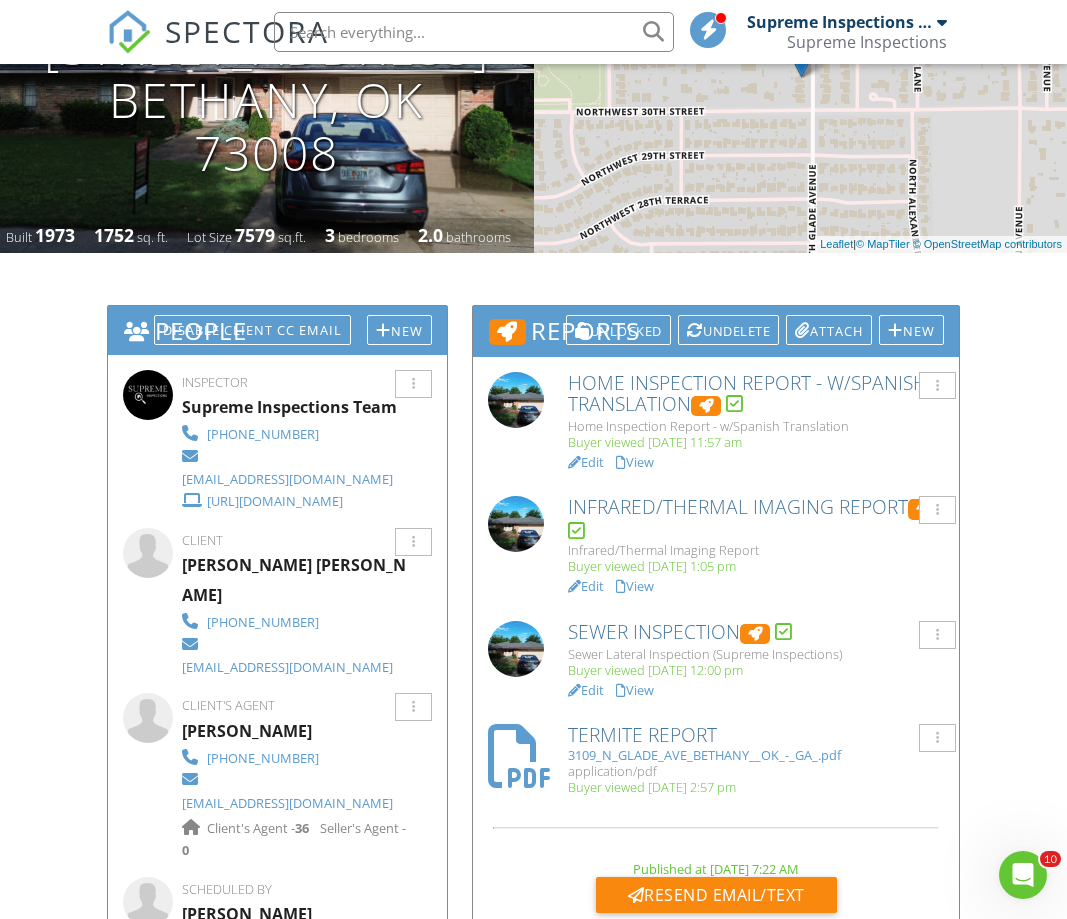 click on "Dashboard
New Inspection
Templates
Contacts
Automations
Payouts
Calendar
Data
Metrics
Settings
Support Center
Inspection Details
Client View
More
Property Details
Reschedule
Reorder / Copy
Share
Cancel
Delete
Print Order
Convert to V9
View Change Log
06/06/2025  9:00 am
- 10:00 am
3109 N Glade Ave
Bethany, OK 73008
Built
1973
1752
sq. ft.
Lot Size
7579
sq.ft.
3
bedrooms
2.0
bathrooms
+ − Leaflet  |  © MapTiler   © OpenStreetMap contributors
All emails and texts are disabled for this inspection!
Turn on emails and texts
Turn on and Requeue Notifications
Reports
Unlocked
Undelete
Attach
New" at bounding box center [533, 2148] 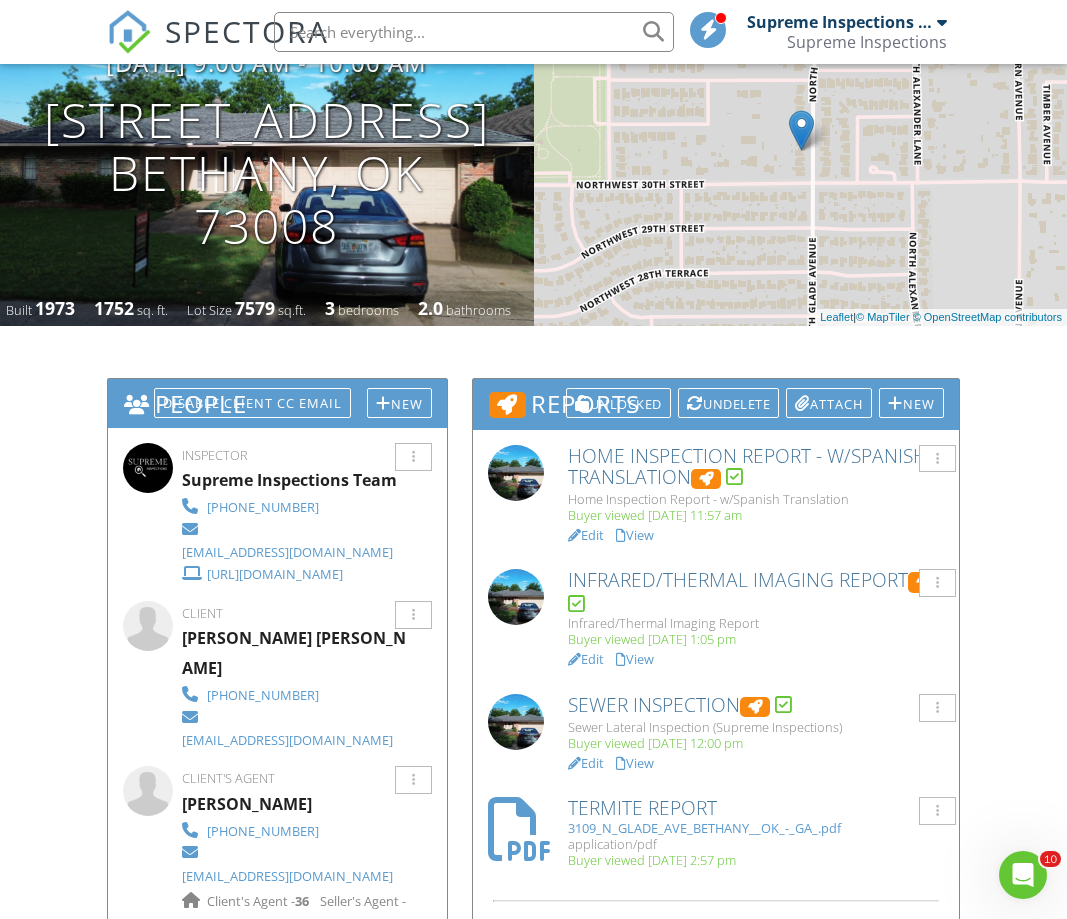 click on "View" at bounding box center [635, 535] 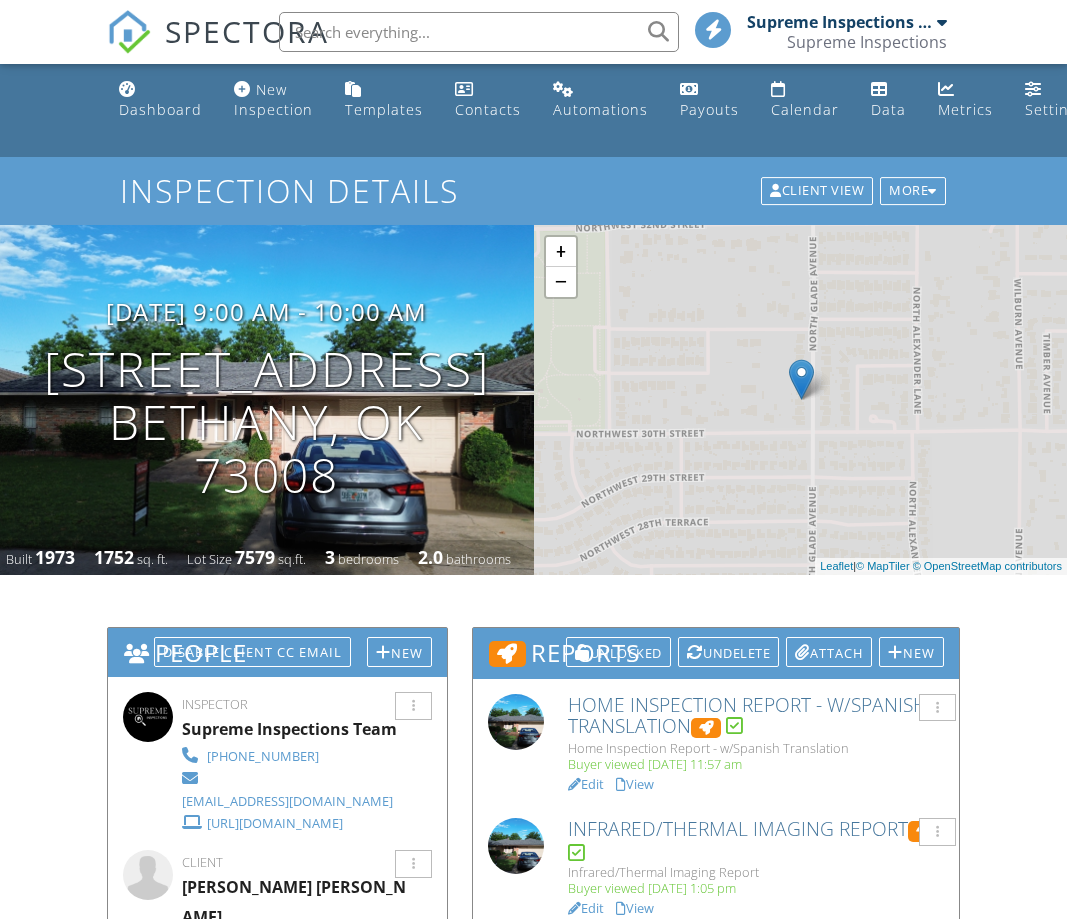 scroll, scrollTop: 0, scrollLeft: 0, axis: both 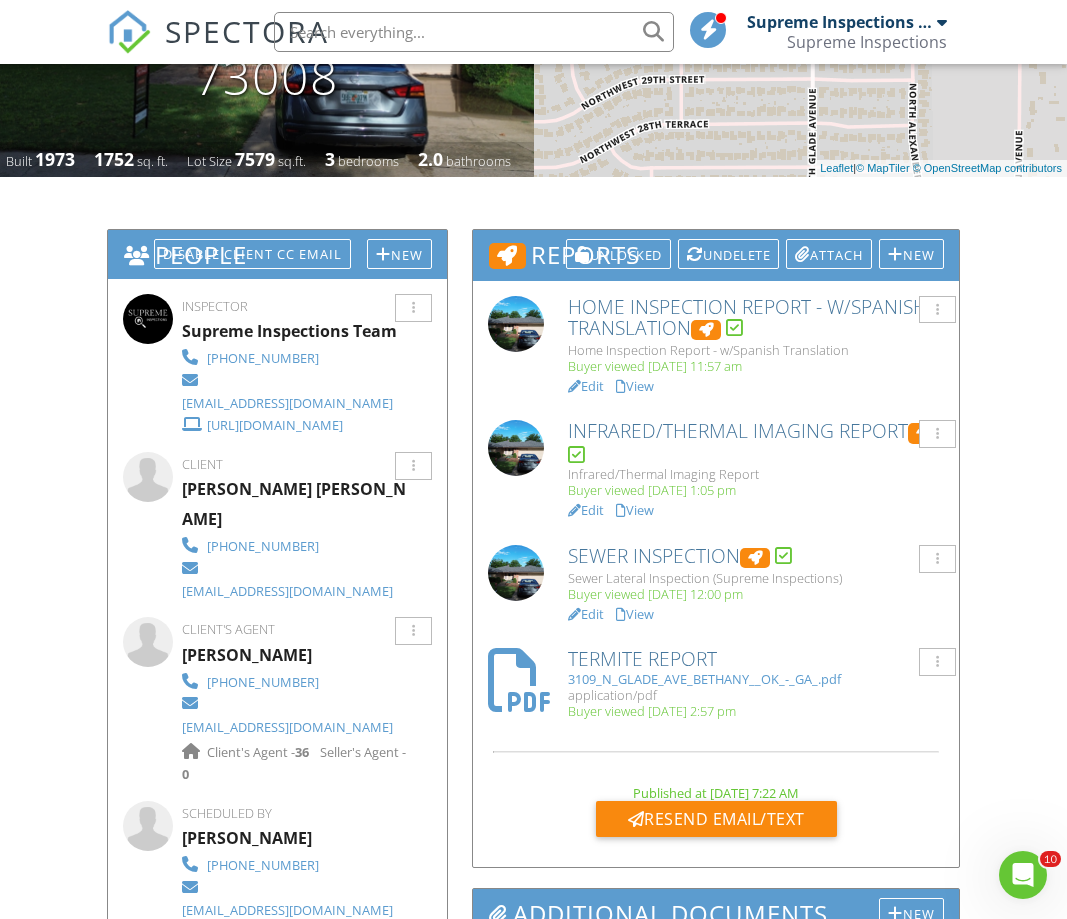 click on "View" at bounding box center [635, 386] 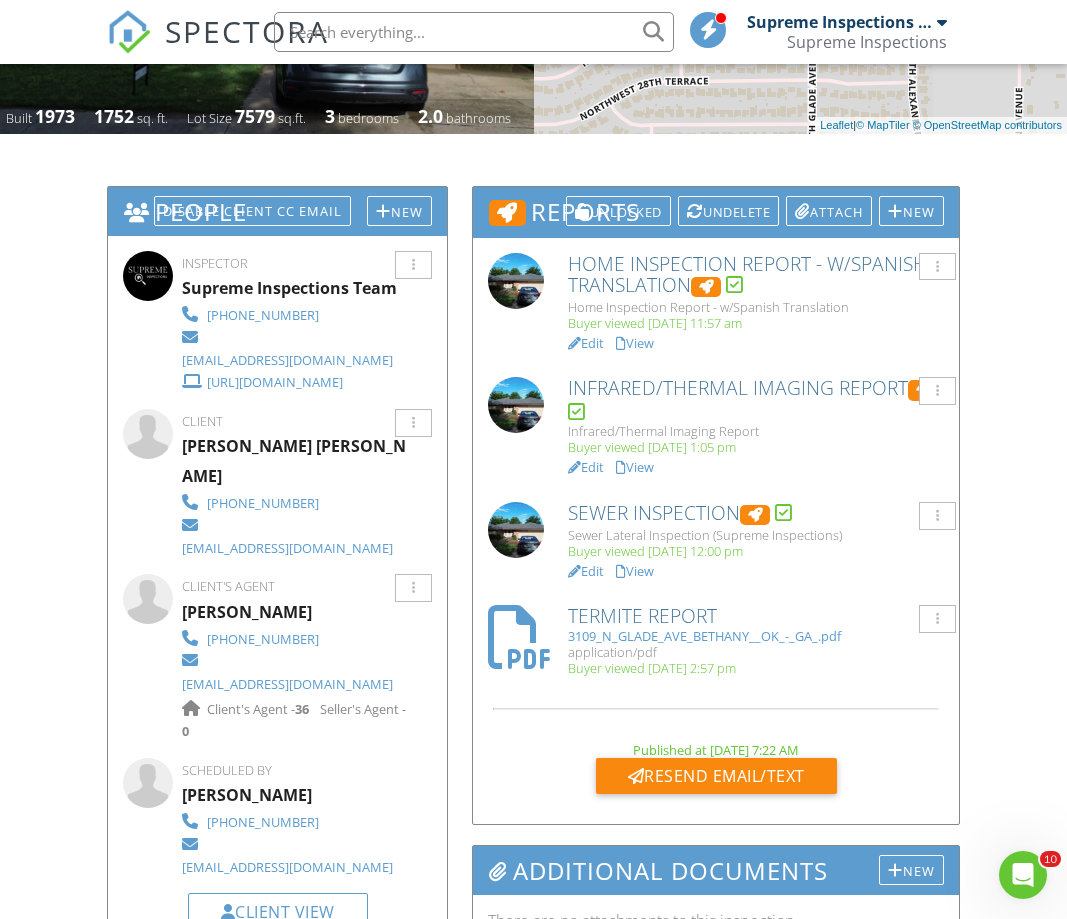 scroll, scrollTop: 443, scrollLeft: 0, axis: vertical 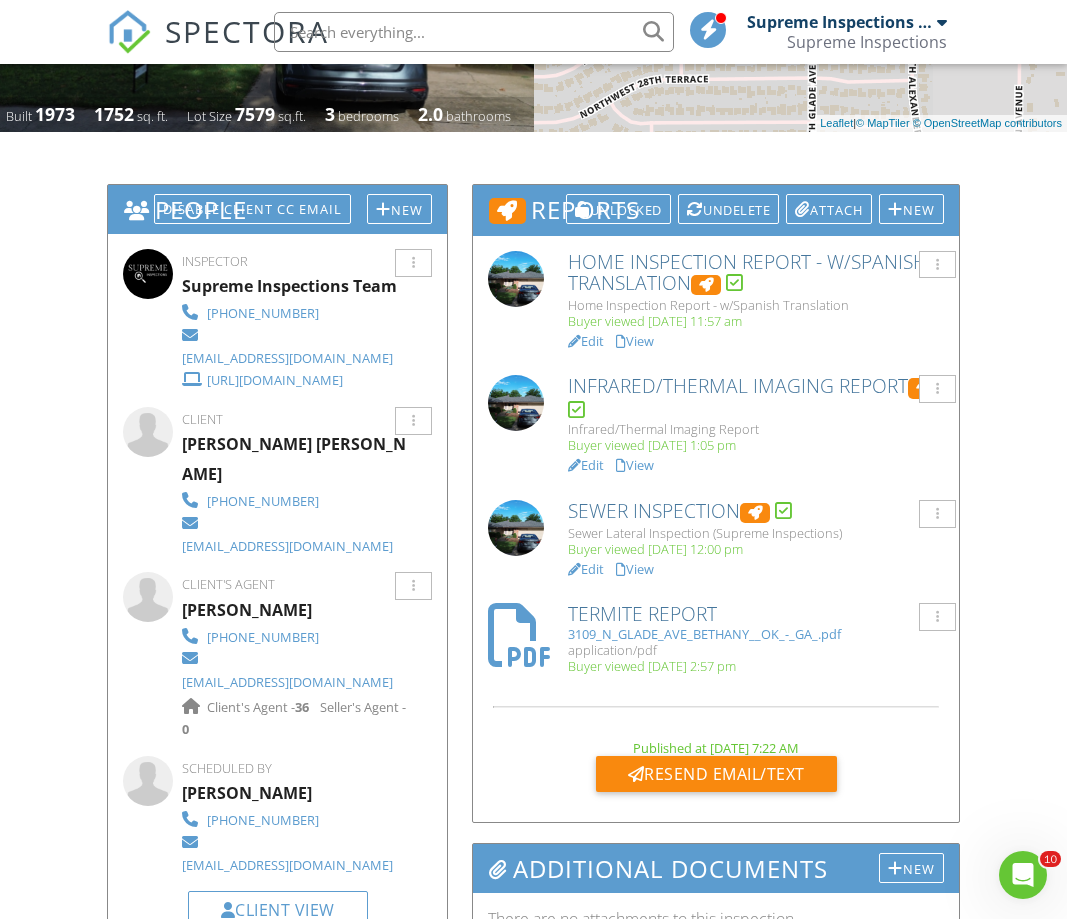 click on "View" at bounding box center (635, 341) 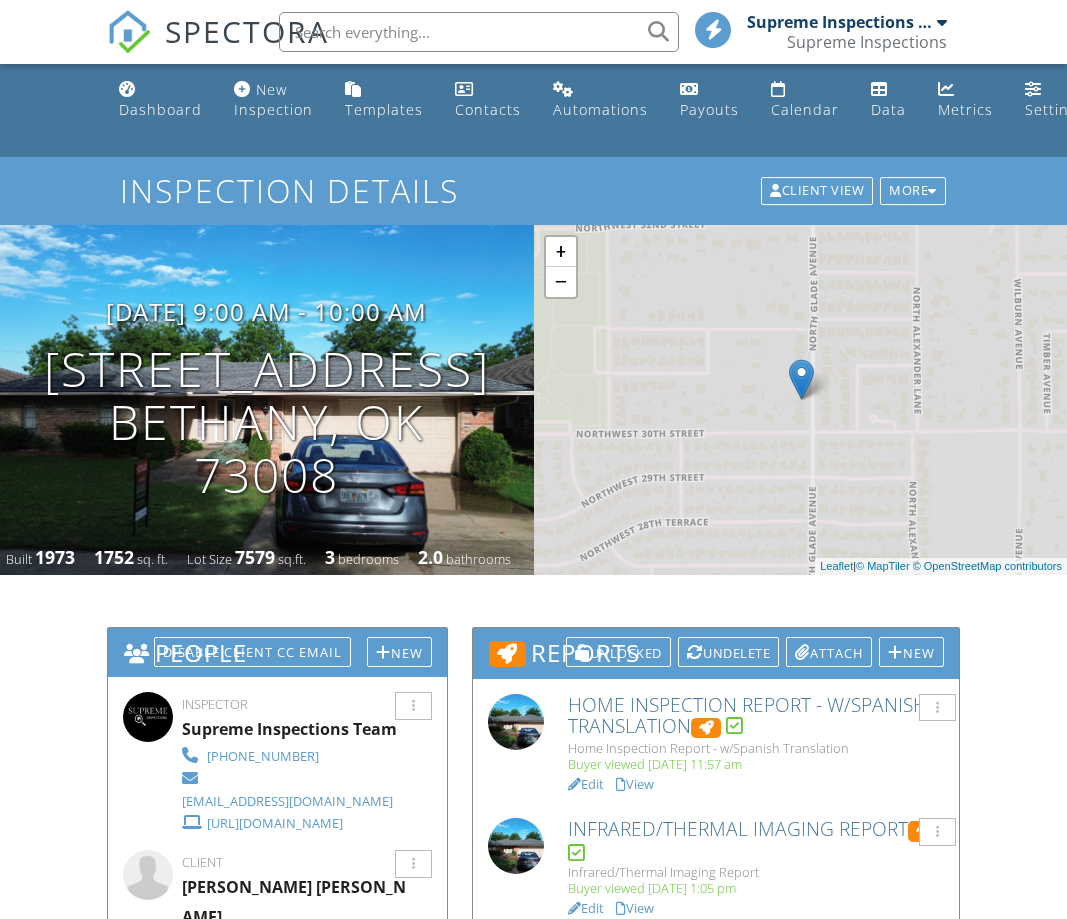 scroll, scrollTop: 0, scrollLeft: 0, axis: both 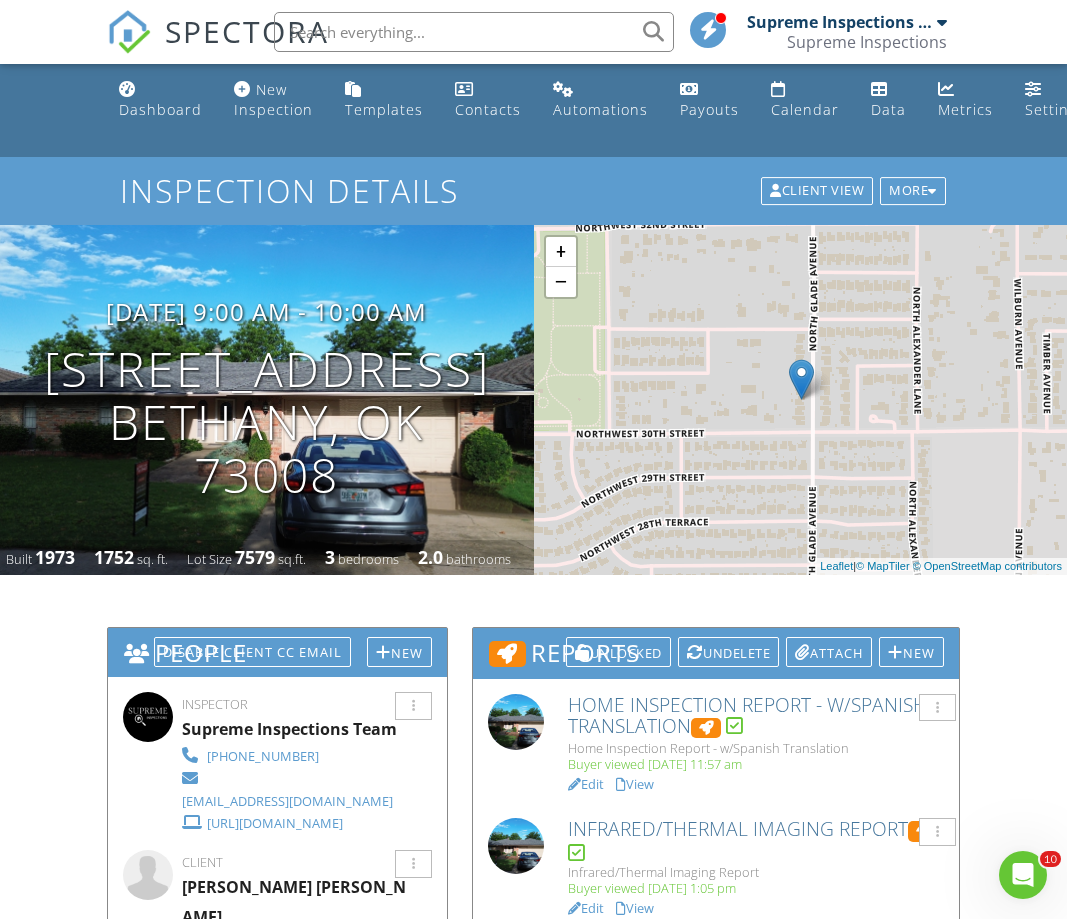 click at bounding box center [129, 32] 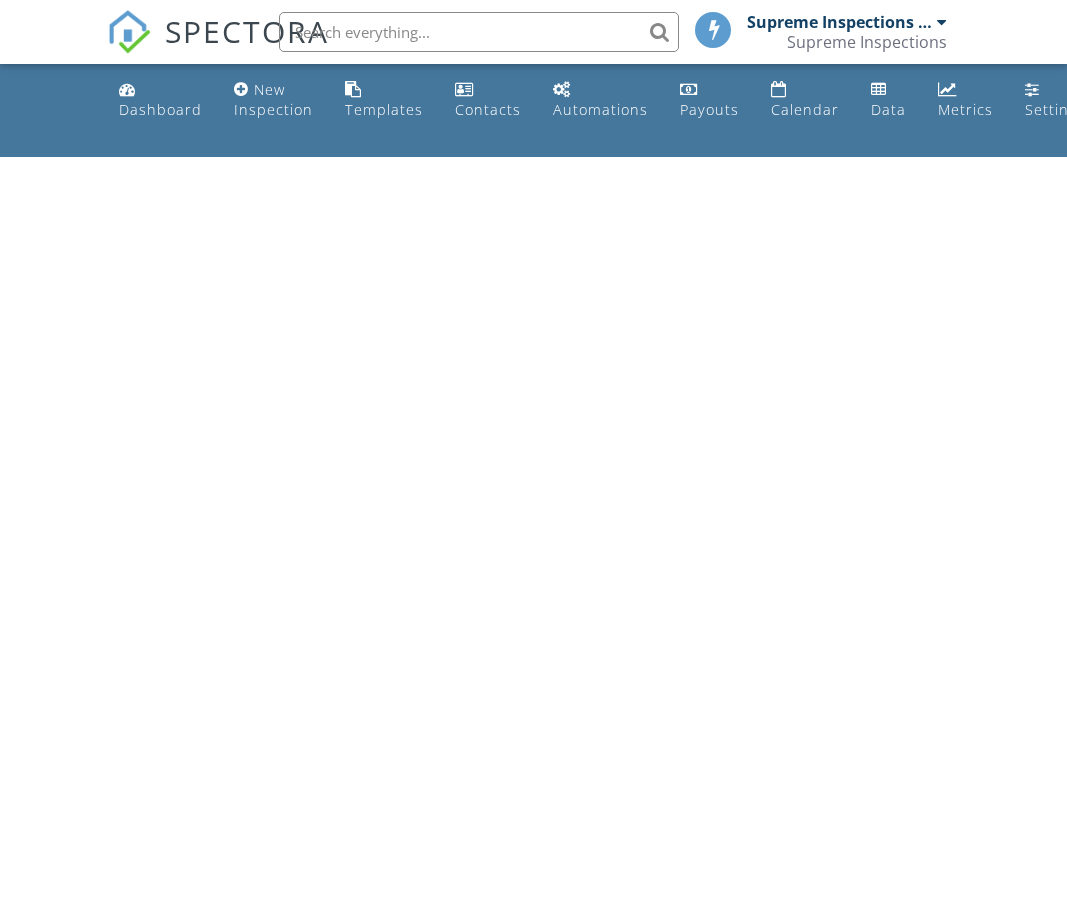 scroll, scrollTop: 0, scrollLeft: 0, axis: both 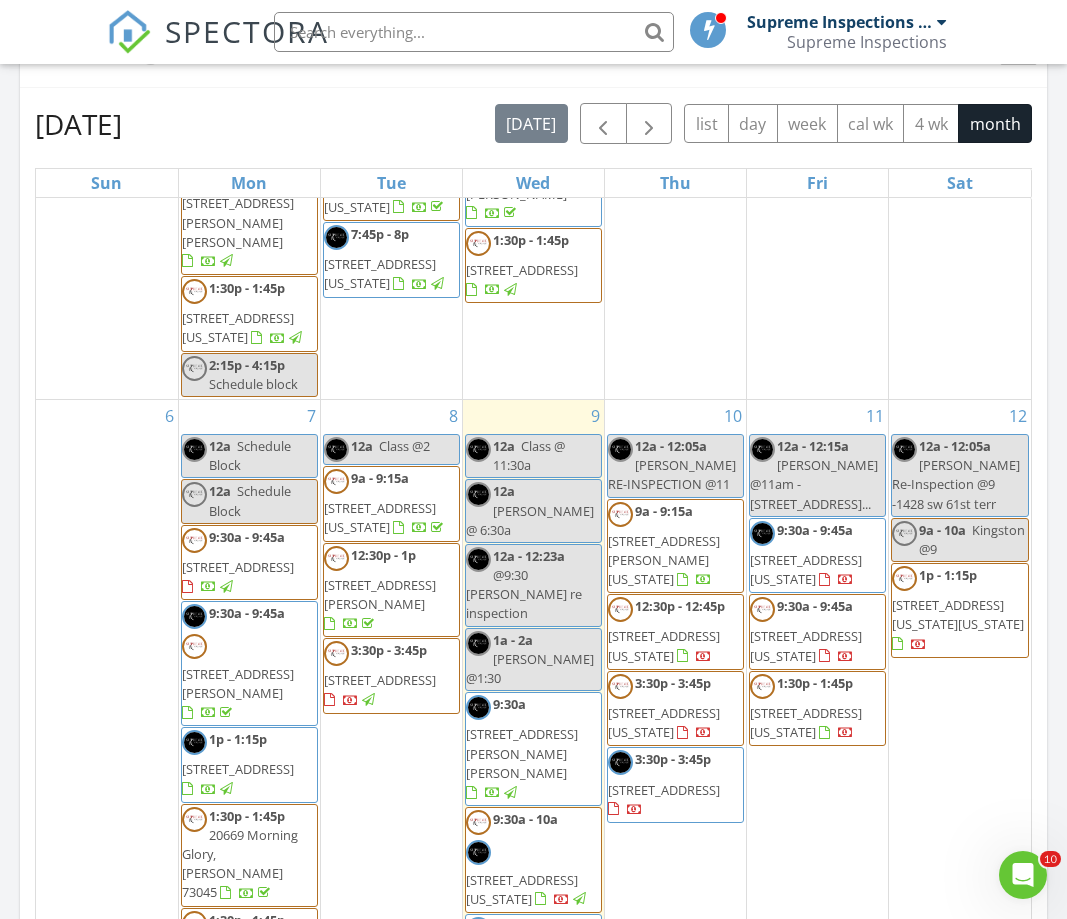 click on "[DATE]
Supreme Inspections Team
12:00 am
Class @ 11:30a
Supreme Inspections Team
12:00 am
[PERSON_NAME] @ 6:30a
Supreme Inspections Team
12:00 am
@9:30 [PERSON_NAME] re inspection
Supreme Inspections Team
1:00 am
[PERSON_NAME] @1:30
Supreme Inspections Team
9:30 am
[STREET_ADDRESS][PERSON_NAME][PERSON_NAME]
Supreme Inspections Team
28 minutes drive time   20.1 miles       9:30 am
[STREET_ADDRESS][US_STATE]
Supreme Inspections Team
Supreme Inspections
37 minutes drive time   27.5 miles       9:30 am" at bounding box center [533, 317] 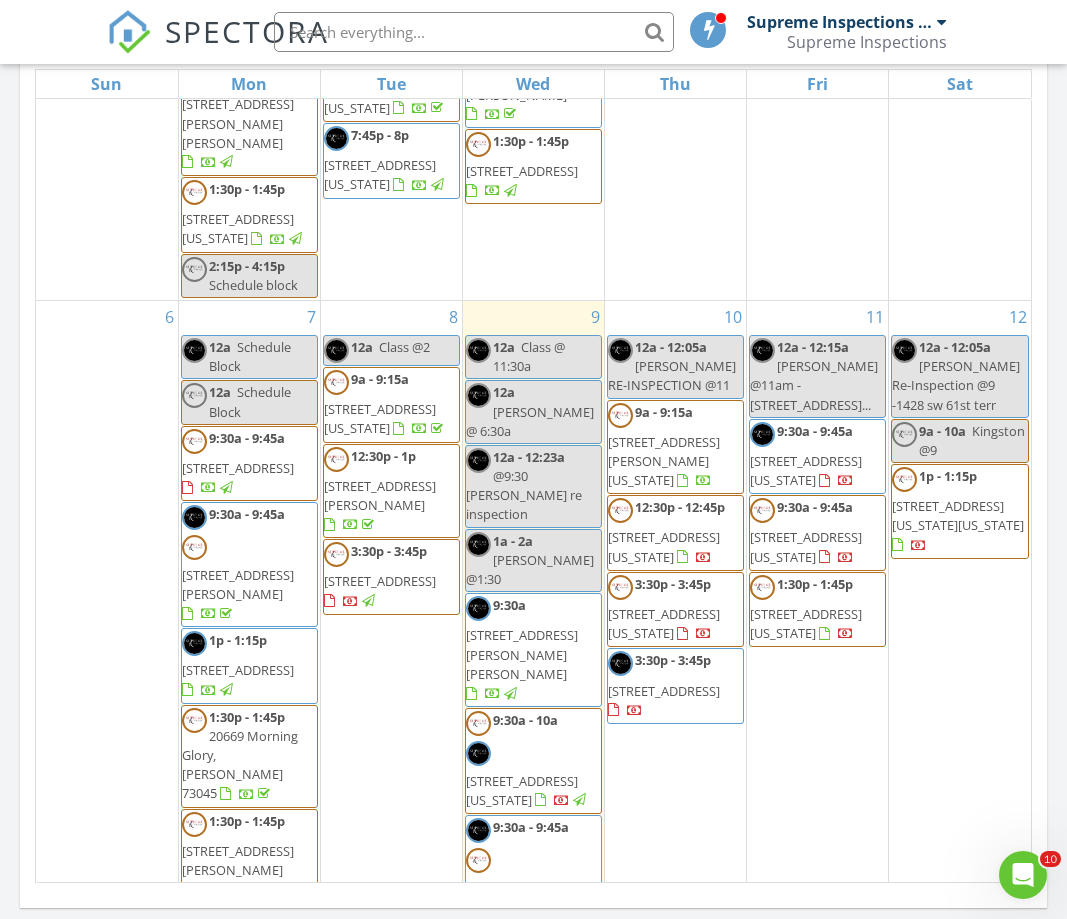 scroll, scrollTop: 1016, scrollLeft: 0, axis: vertical 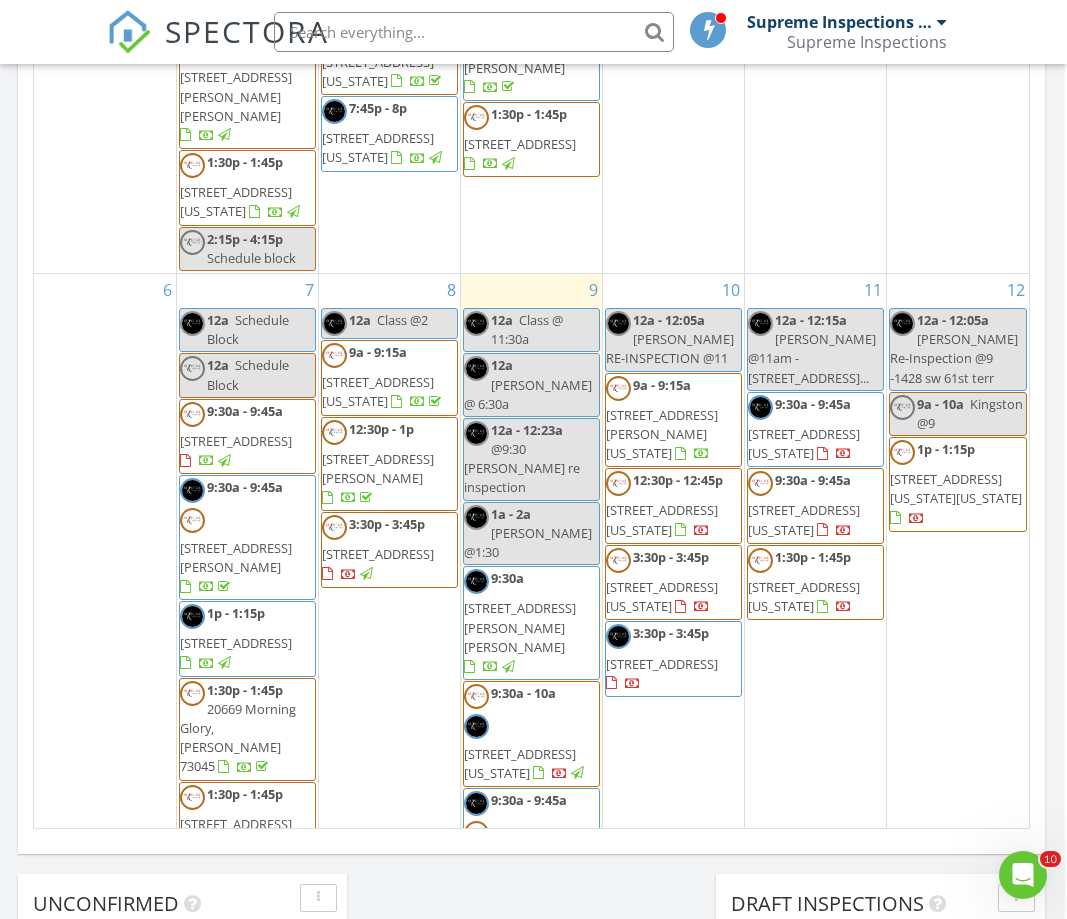 click on "July 2025 today list day week cal wk 4 wk month Sun Mon Tue Wed Thu Fri Sat 29 30
12a
Brian phillips Re-Inspection @10 (Raul or Mario)
9a - 9:15a
2000 W Flintlock Wy, Mustang 73064
12p - 12:30p
Jorge Chaves Indoor and Outdoor service at 8116...
12p - 12:15p
16469 S County Rd 215, Headrick 73549
1p - 1:15p
502 Robin Dr, Noble 73068" at bounding box center (531, 389) 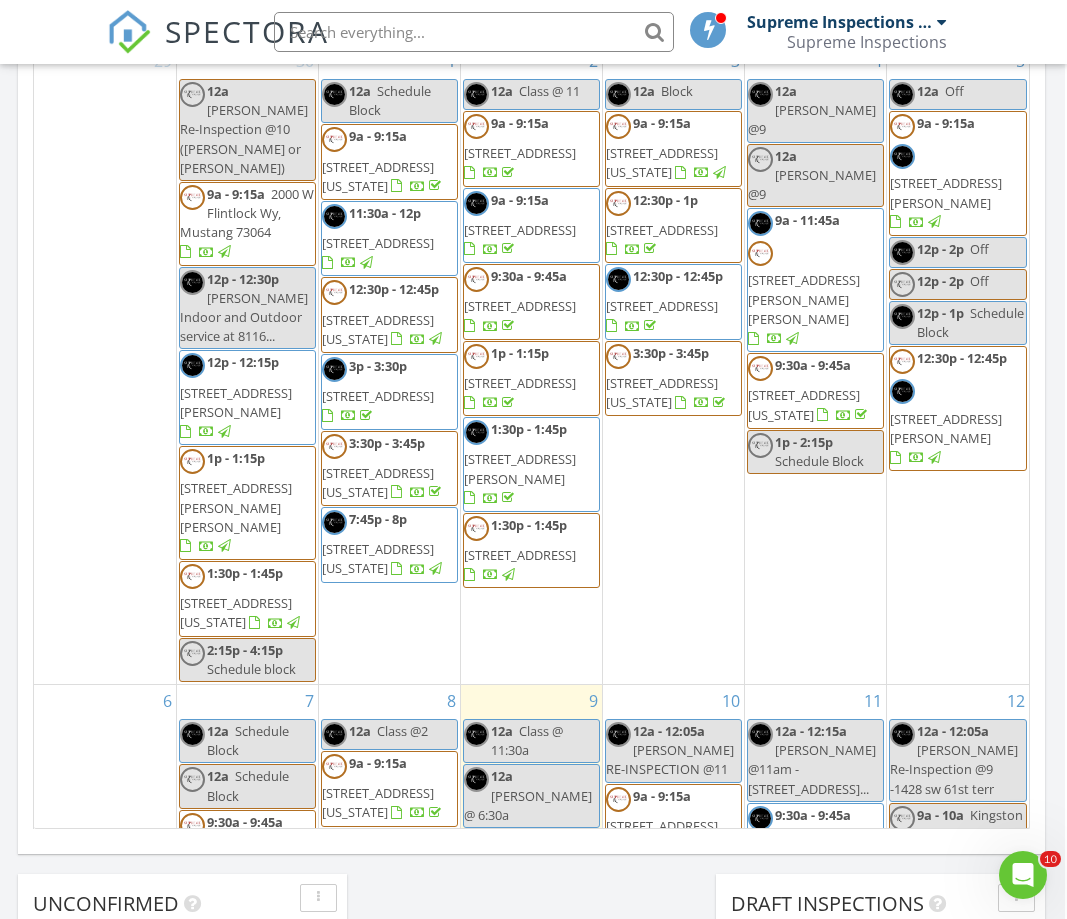 scroll, scrollTop: 0, scrollLeft: 0, axis: both 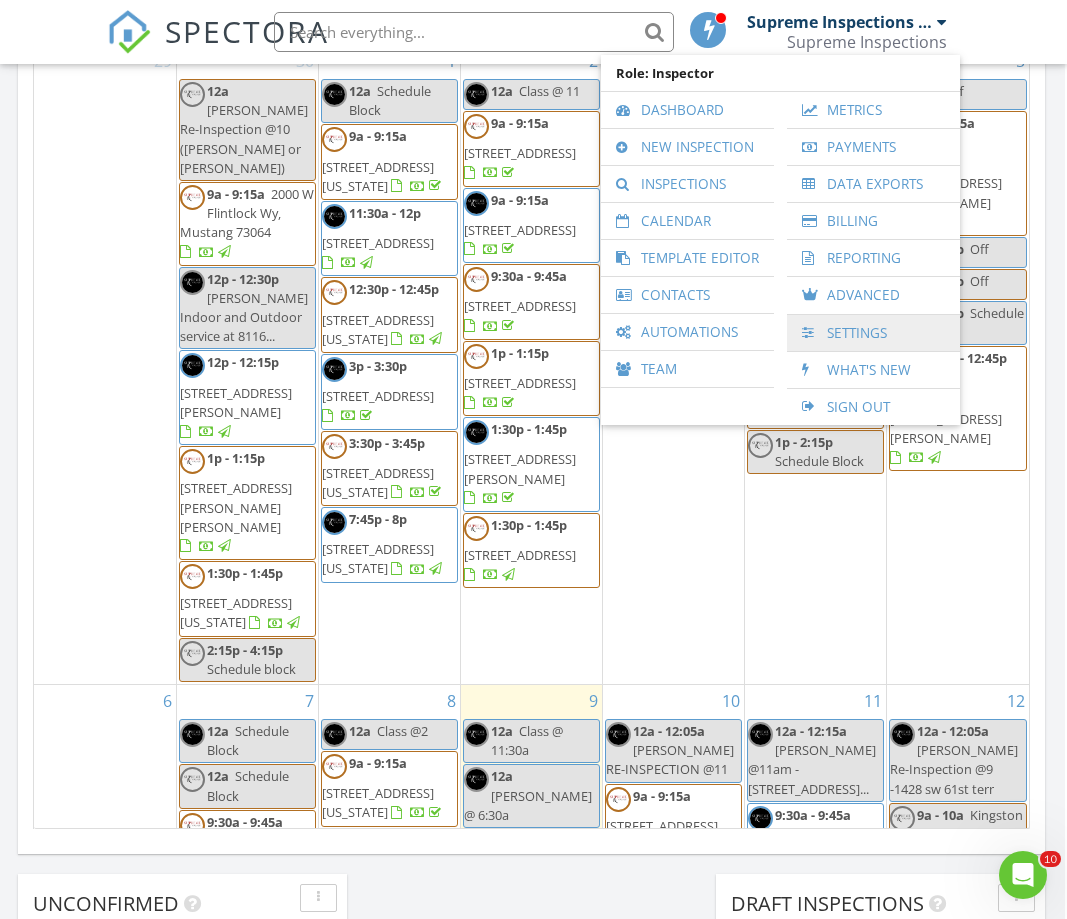 click on "Settings" at bounding box center [873, 333] 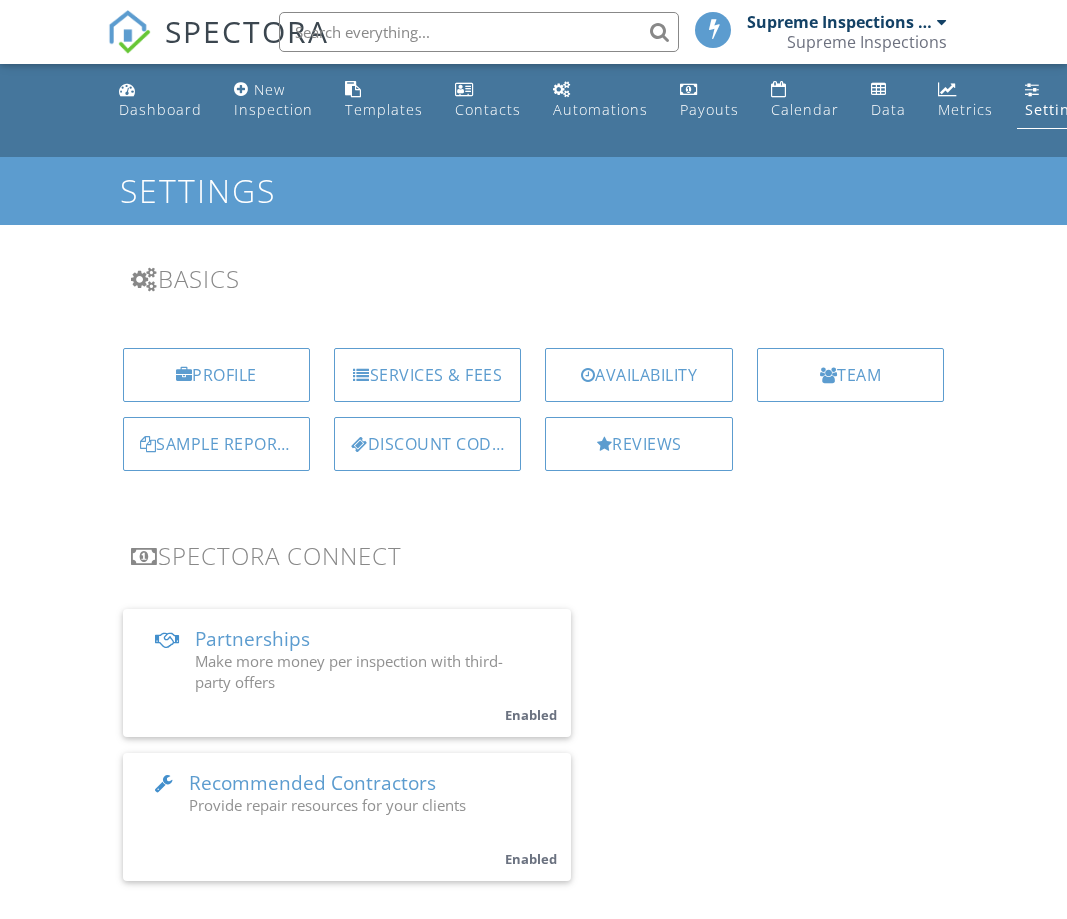 scroll, scrollTop: 0, scrollLeft: 0, axis: both 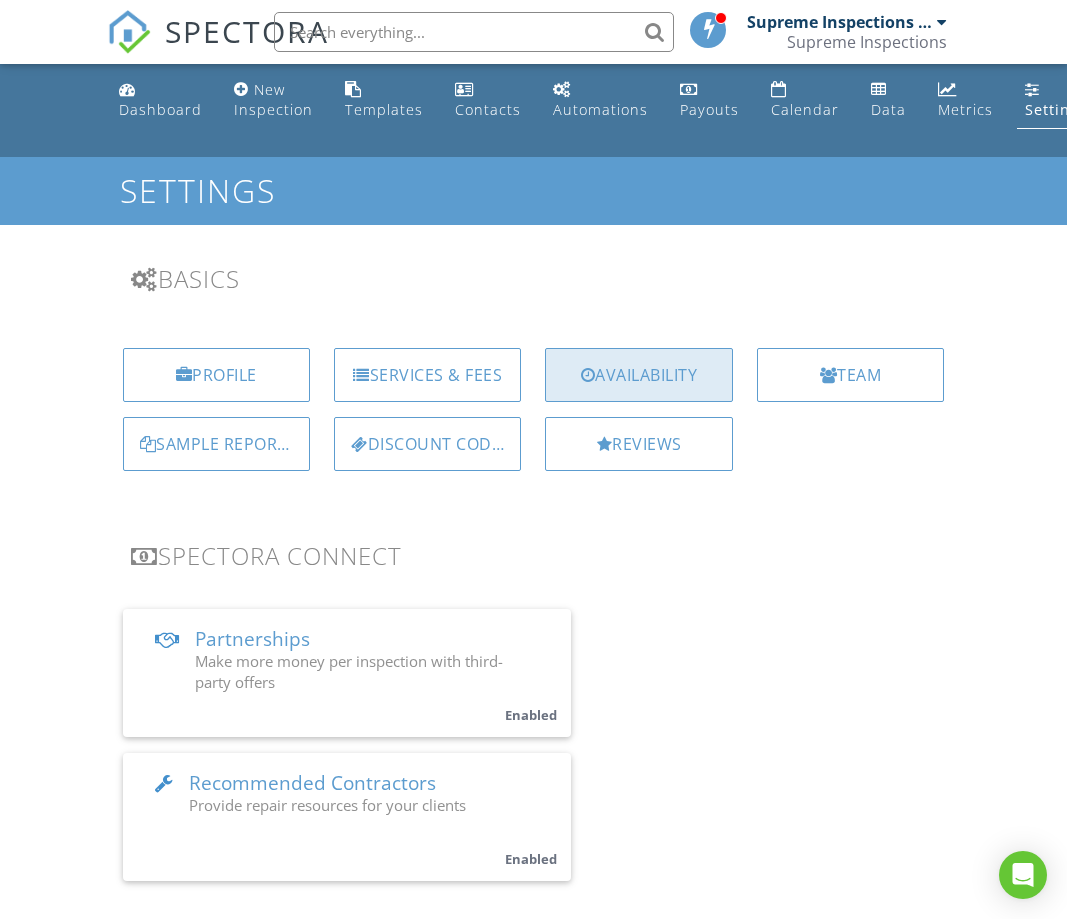 click on "Availability" at bounding box center [638, 375] 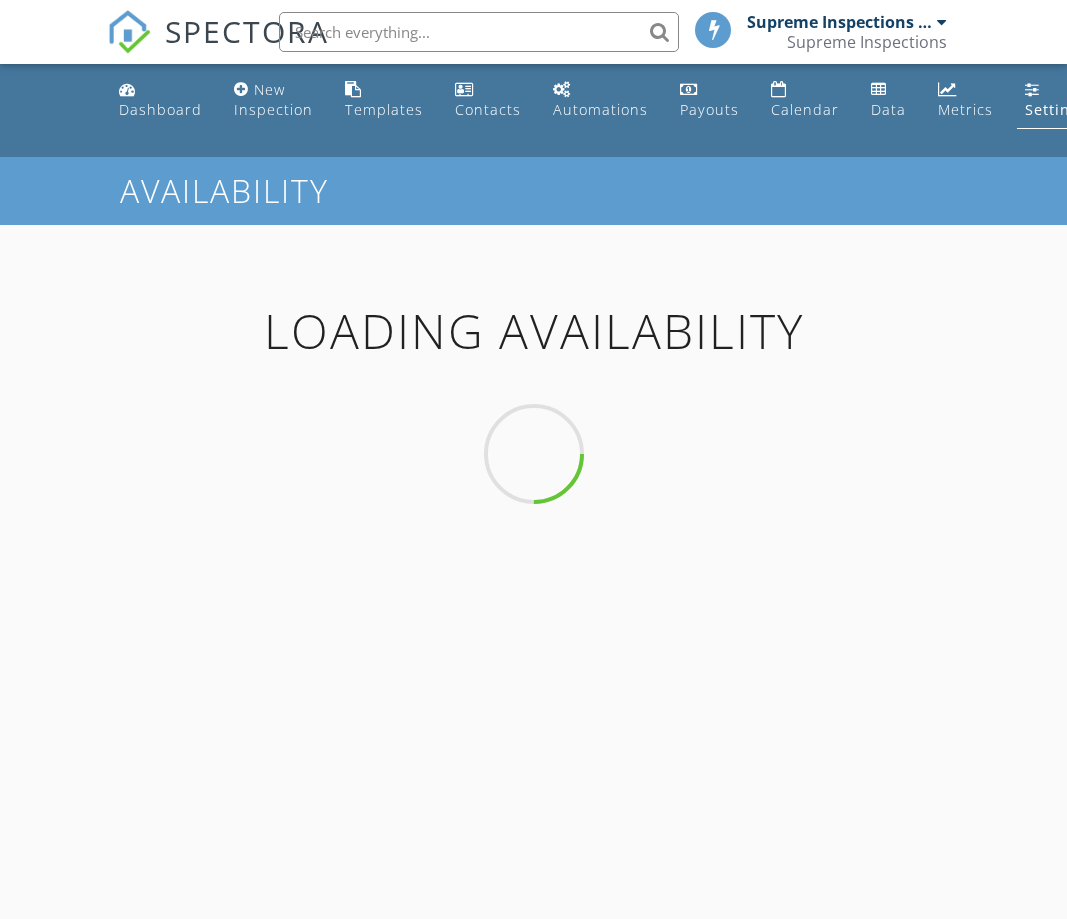 scroll, scrollTop: 0, scrollLeft: 0, axis: both 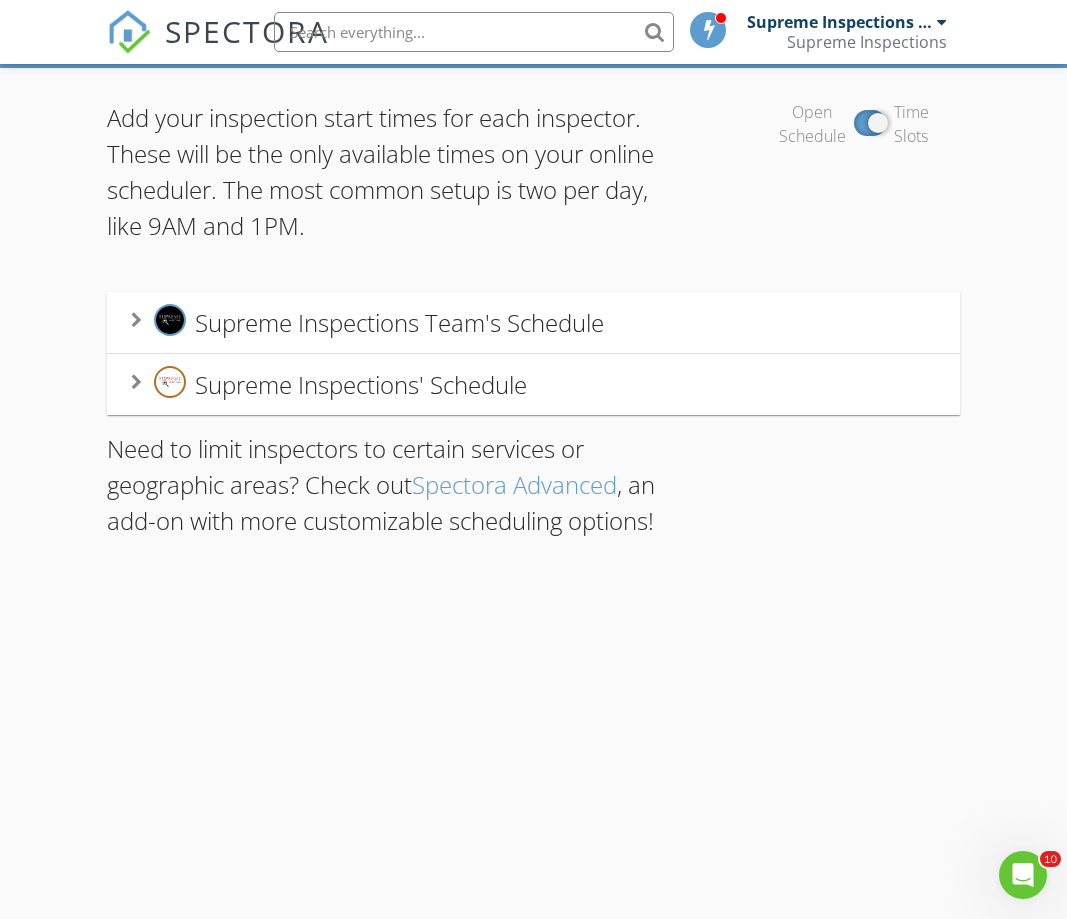 click on "Supreme Inspections Team's Schedule" at bounding box center (534, 322) 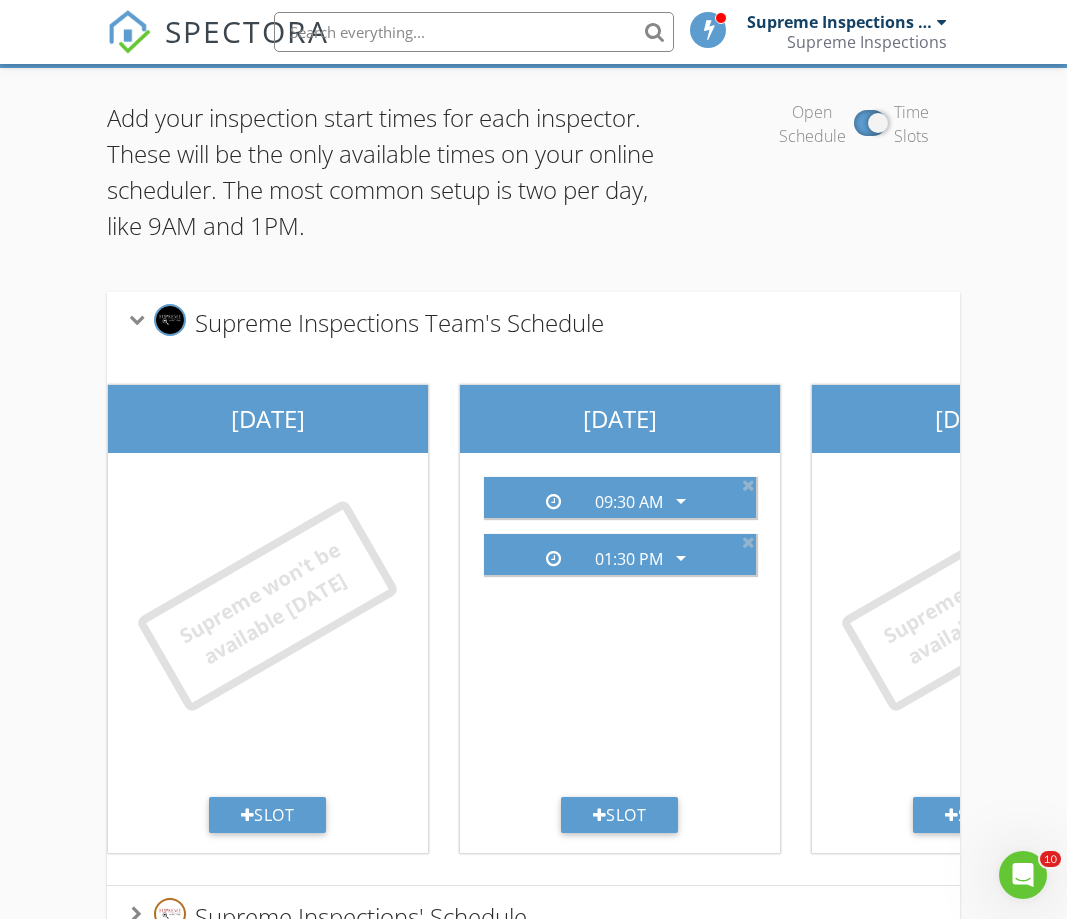 scroll, scrollTop: 0, scrollLeft: 1425, axis: horizontal 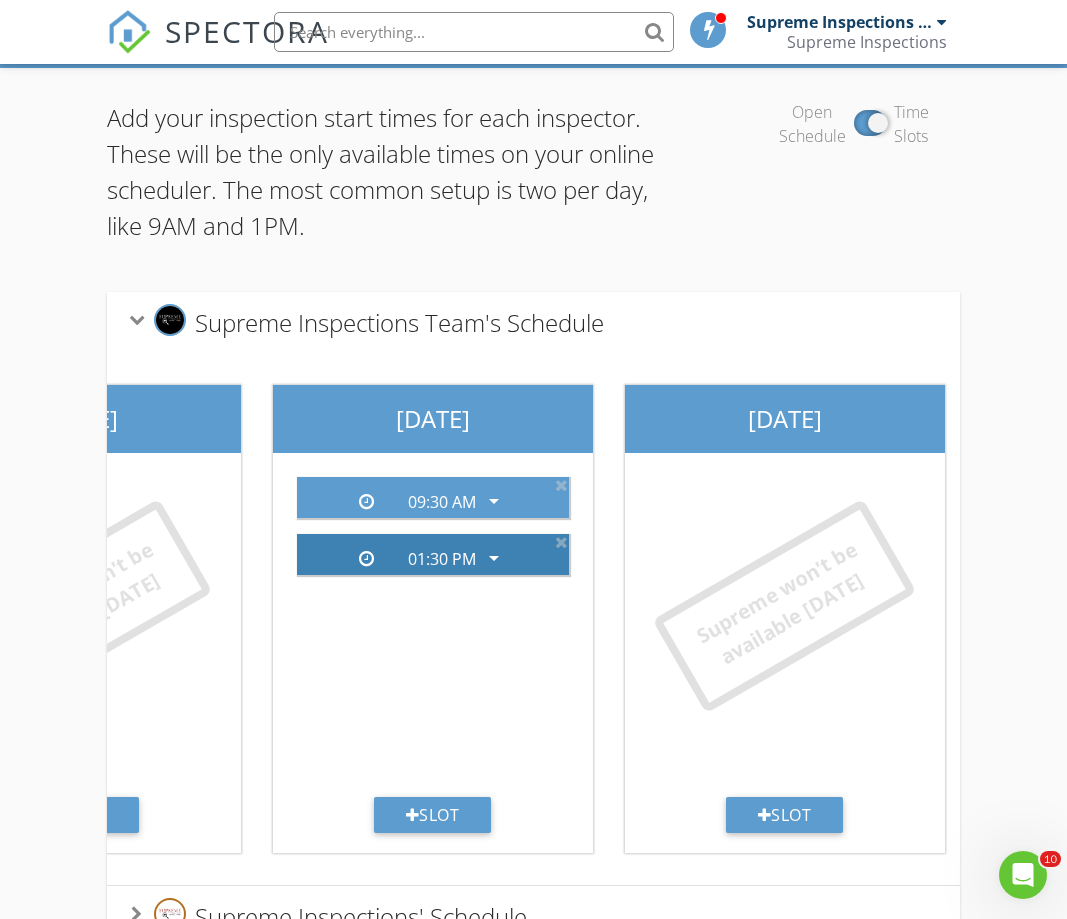 click on "arrow_drop_down" at bounding box center (494, 558) 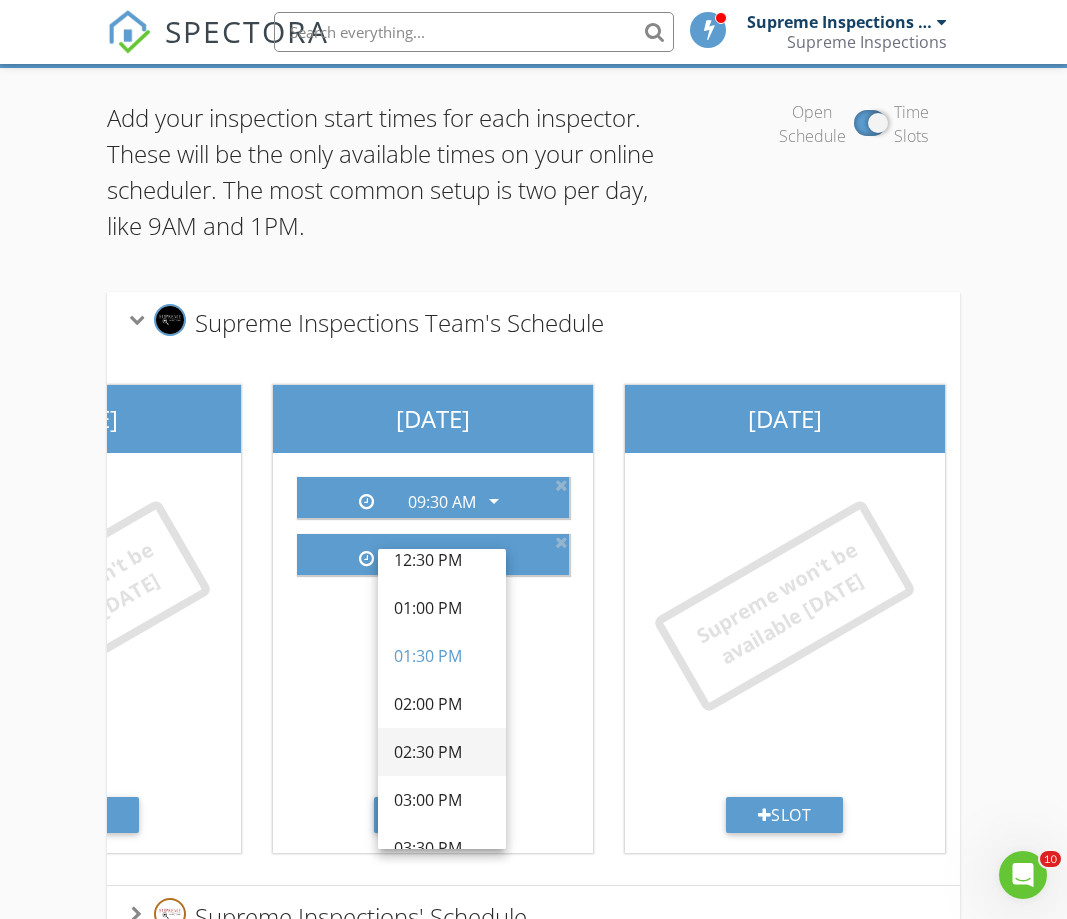 scroll, scrollTop: 527, scrollLeft: 0, axis: vertical 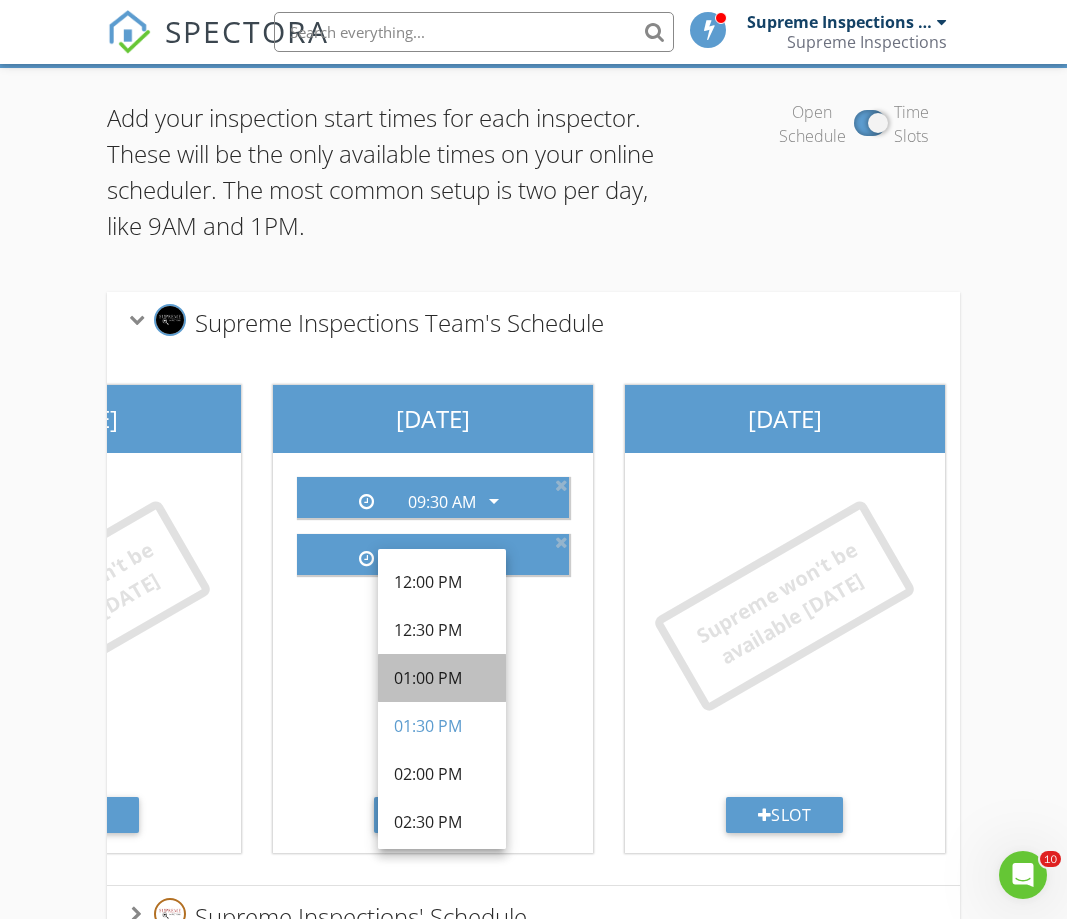 click on "01:00 PM" at bounding box center (442, 678) 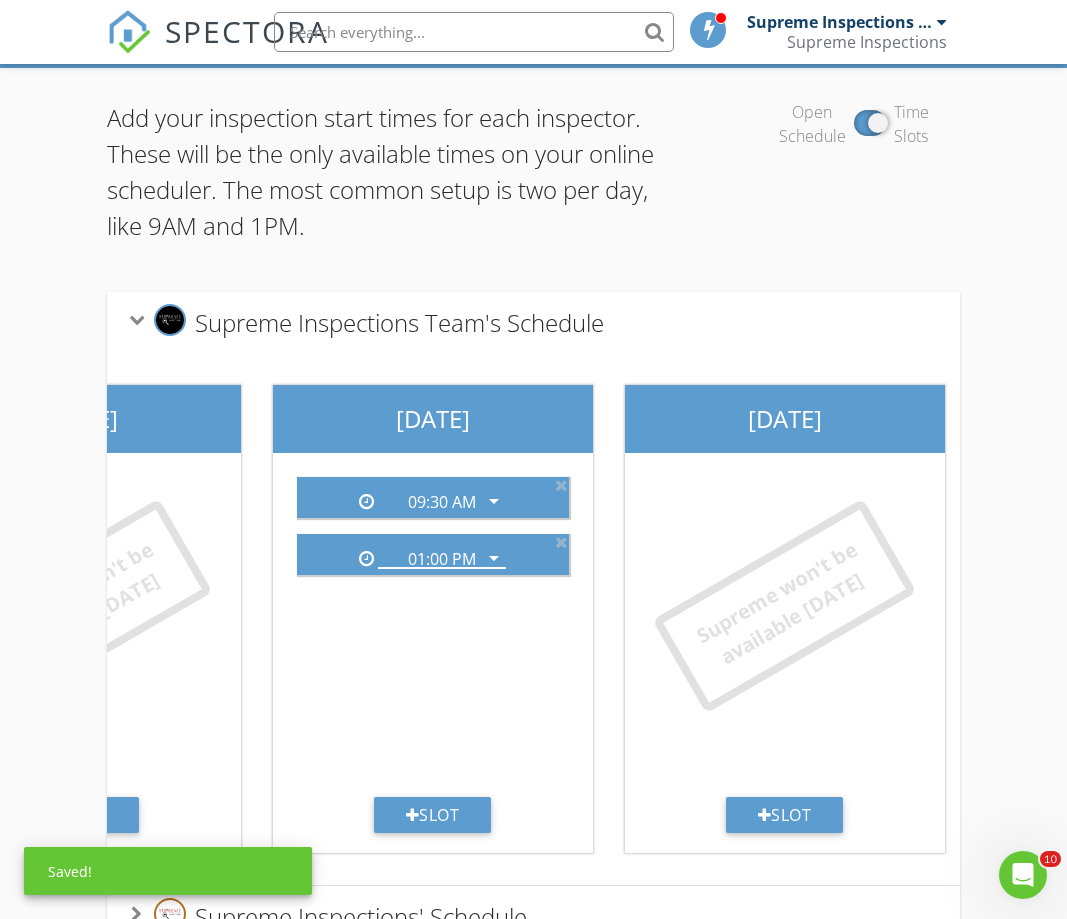 click on "09:30 AM arrow_drop_down       01:00 PM arrow_drop_down" at bounding box center (433, 629) 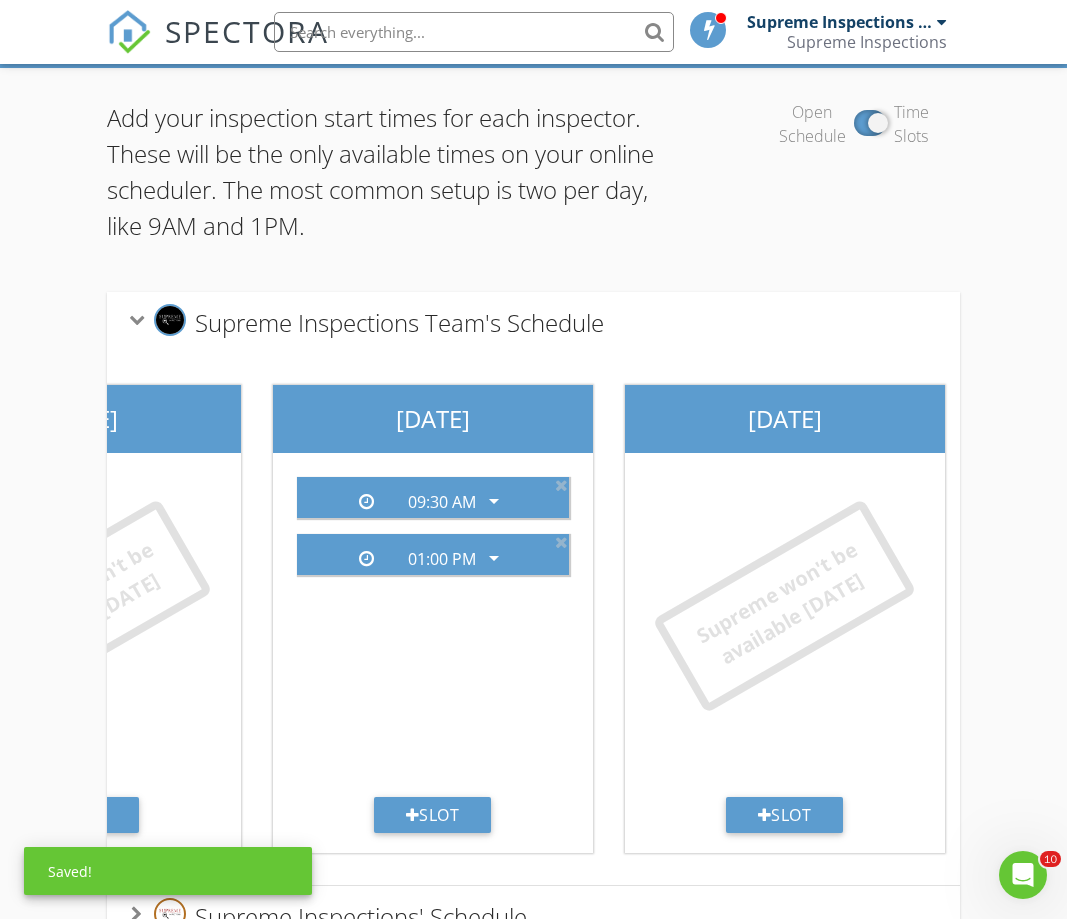 click at bounding box center [129, 32] 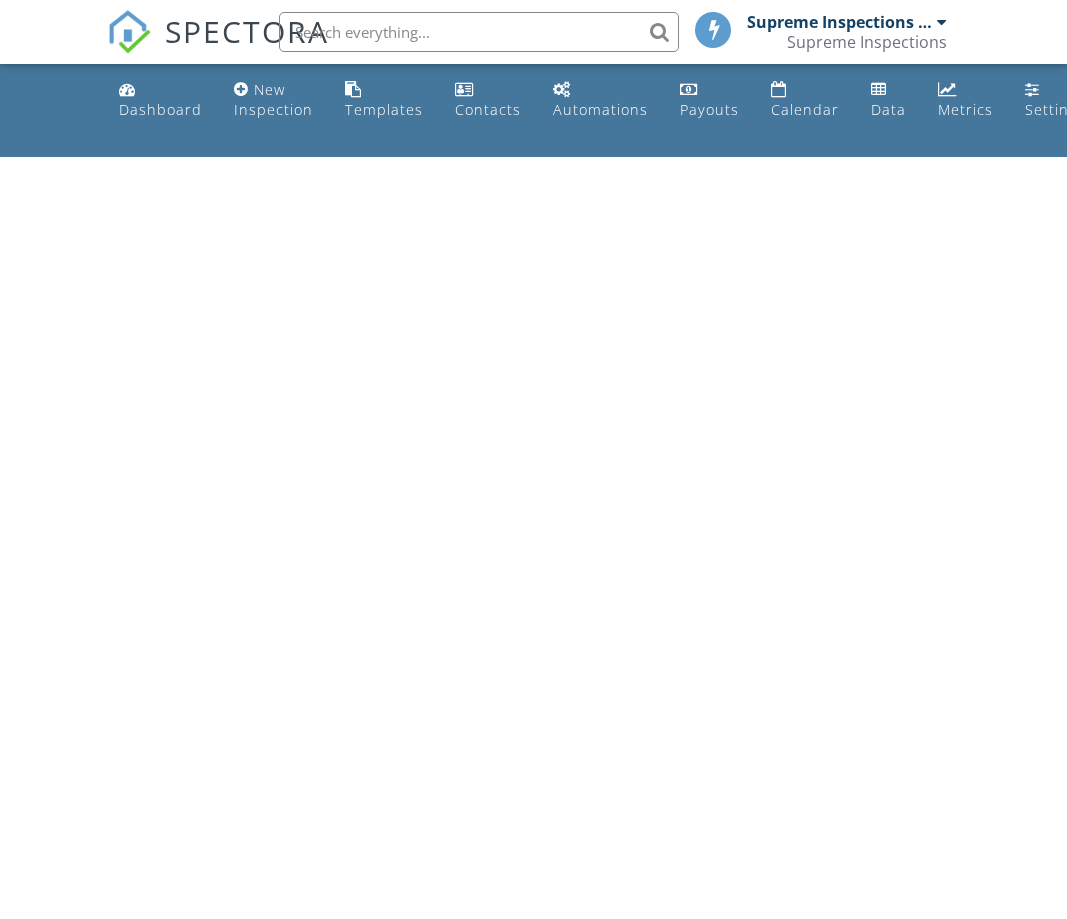 scroll, scrollTop: 0, scrollLeft: 0, axis: both 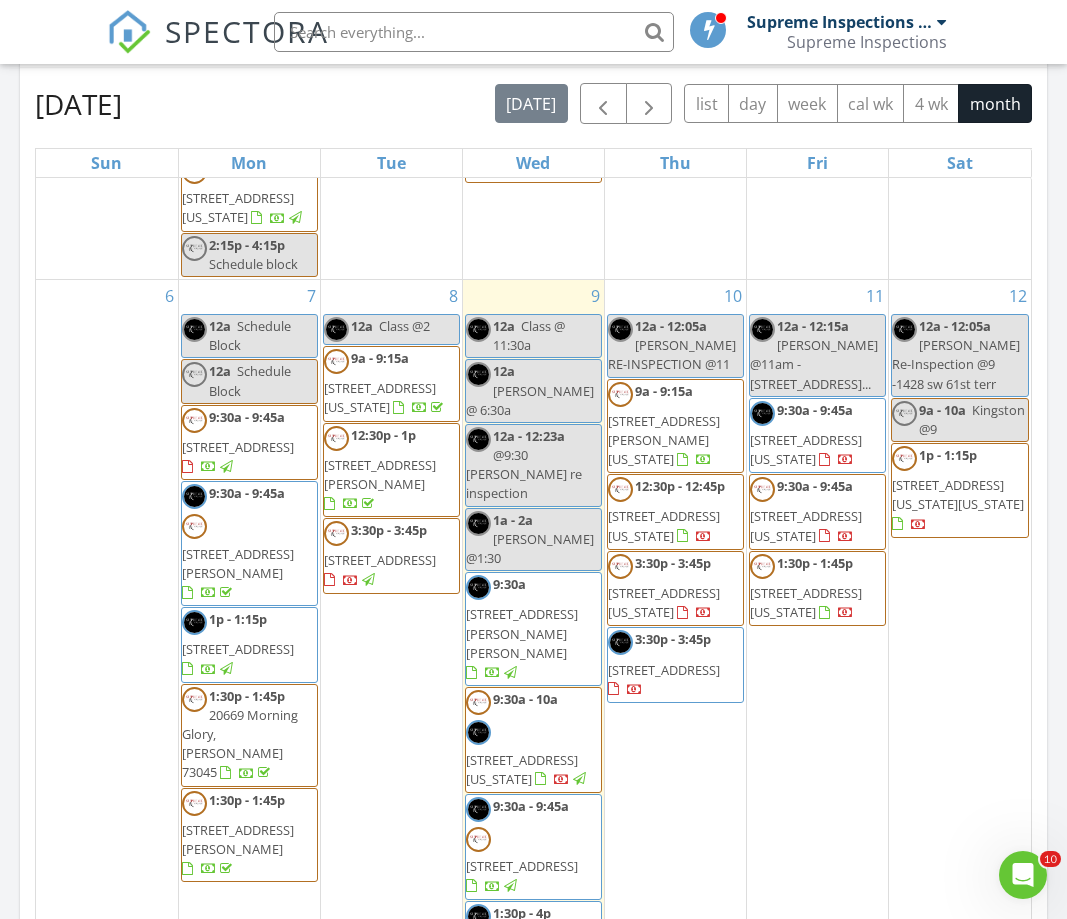 click on "[DATE] [DATE] list day week cal wk 4 wk month Sun Mon Tue Wed Thu Fri Sat 29 30
12a
[PERSON_NAME] Re-Inspection @10 ([PERSON_NAME] or [PERSON_NAME])
9a - 9:15a
2000 W Flintlock Wy, Mustang 73064
12p - 12:30p
[PERSON_NAME] Indoor and Outdoor service at 8116...
12p - 12:15p
[STREET_ADDRESS][PERSON_NAME]
1p - 1:15p
[STREET_ADDRESS][PERSON_NAME][PERSON_NAME]" at bounding box center [533, 522] 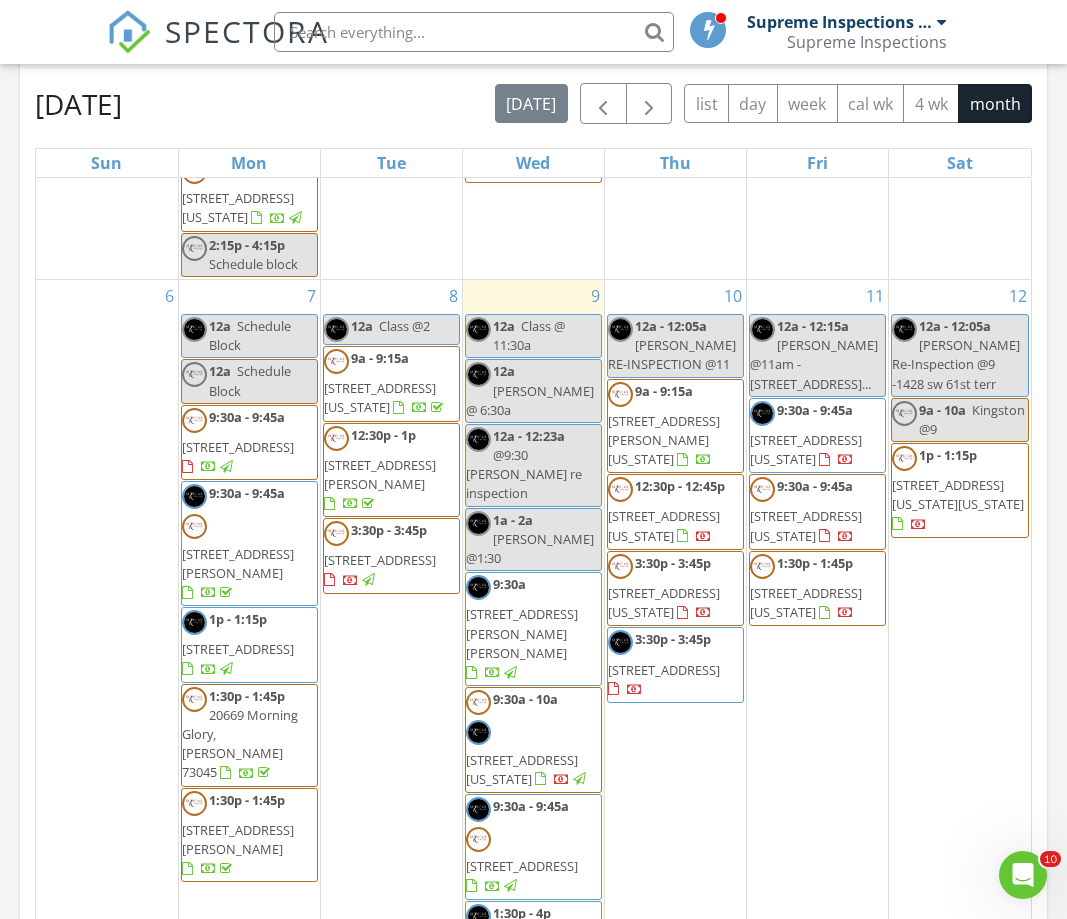 click on "10
12a - 12:05a
[PERSON_NAME] RE-INSPECTION @11
9a - 9:15a
[STREET_ADDRESS][PERSON_NAME][US_STATE]
12:30p - 12:45p
[STREET_ADDRESS][US_STATE]
3:30p - 3:45p
[STREET_ADDRESS][US_STATE]
3:30p - 3:45p
[STREET_ADDRESS]" at bounding box center [675, 730] 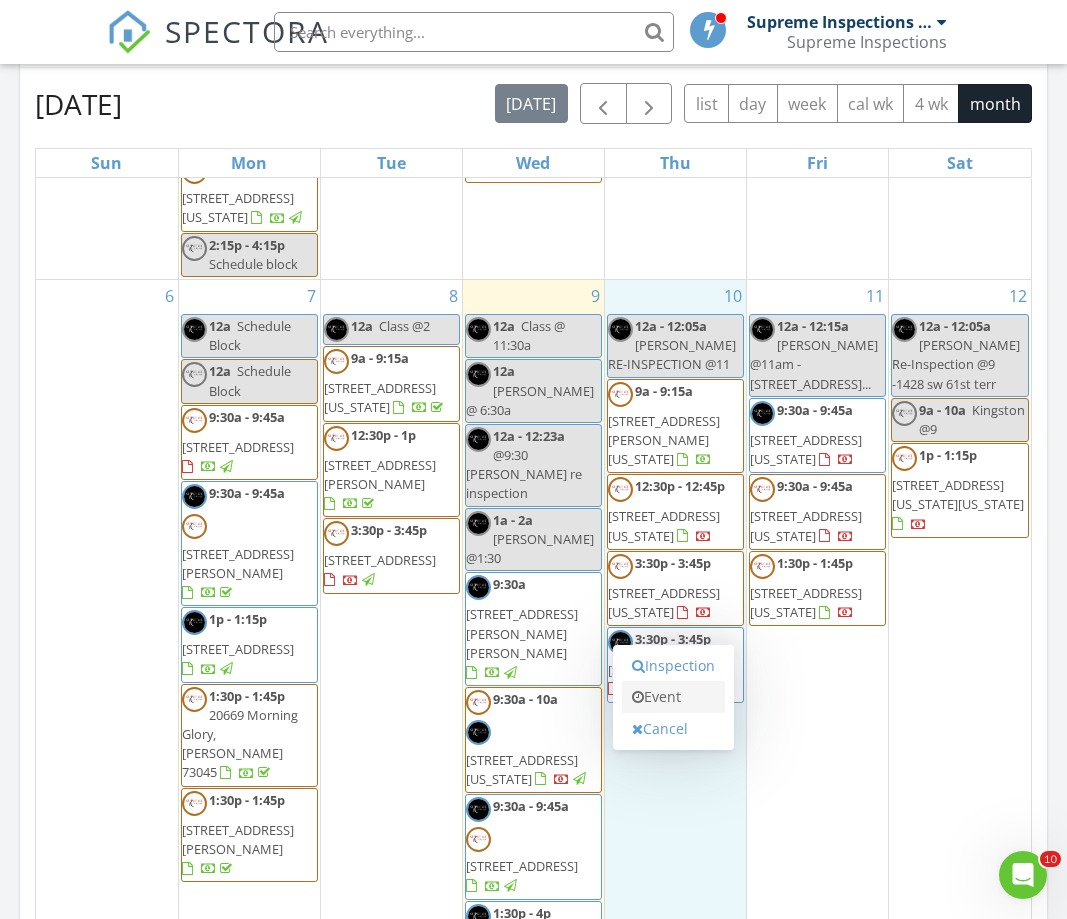 click on "Event" at bounding box center (673, 697) 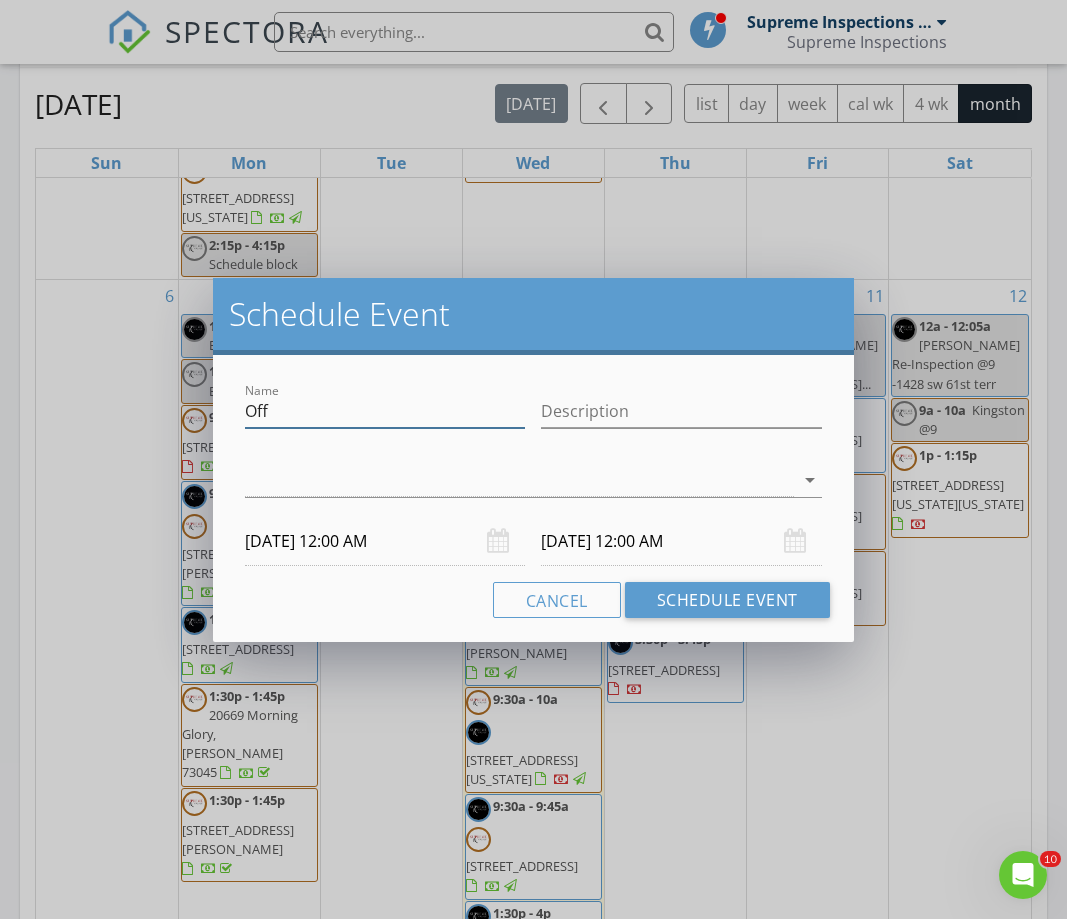 click on "Off" at bounding box center (385, 411) 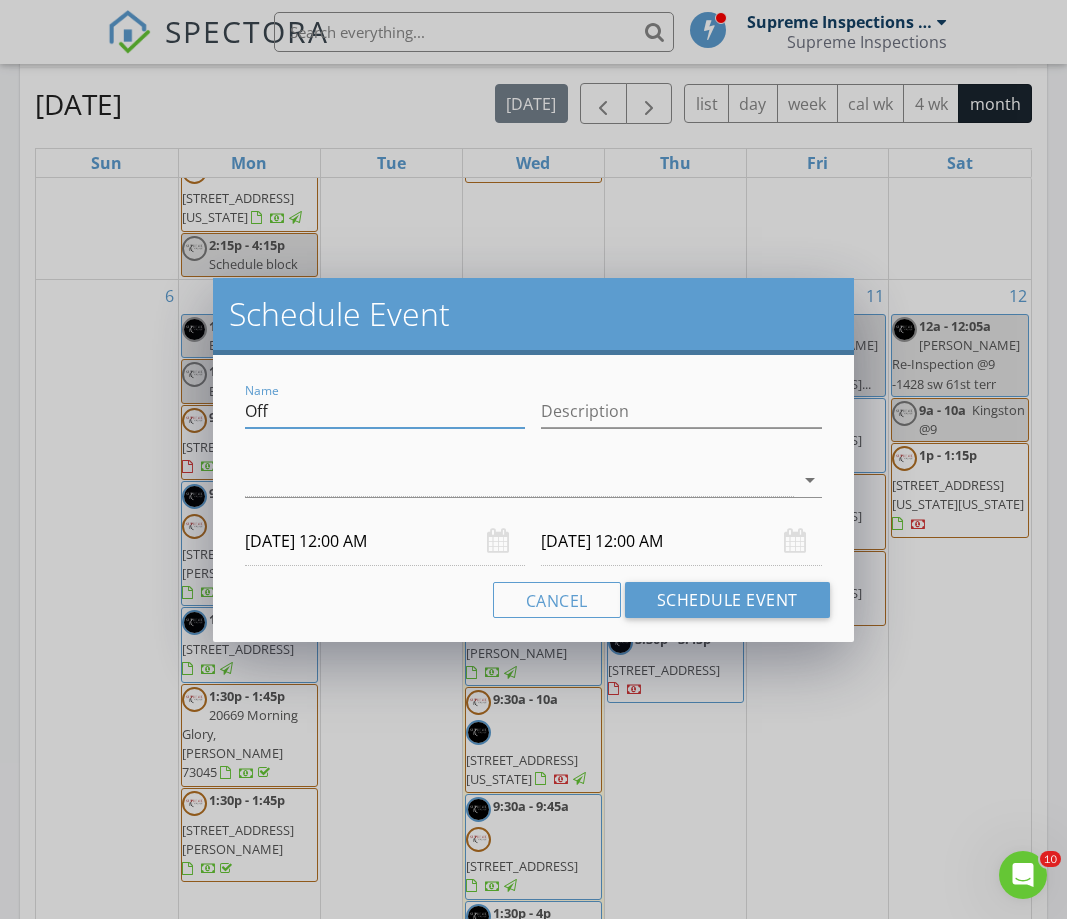 click on "Name Off" at bounding box center (385, 411) 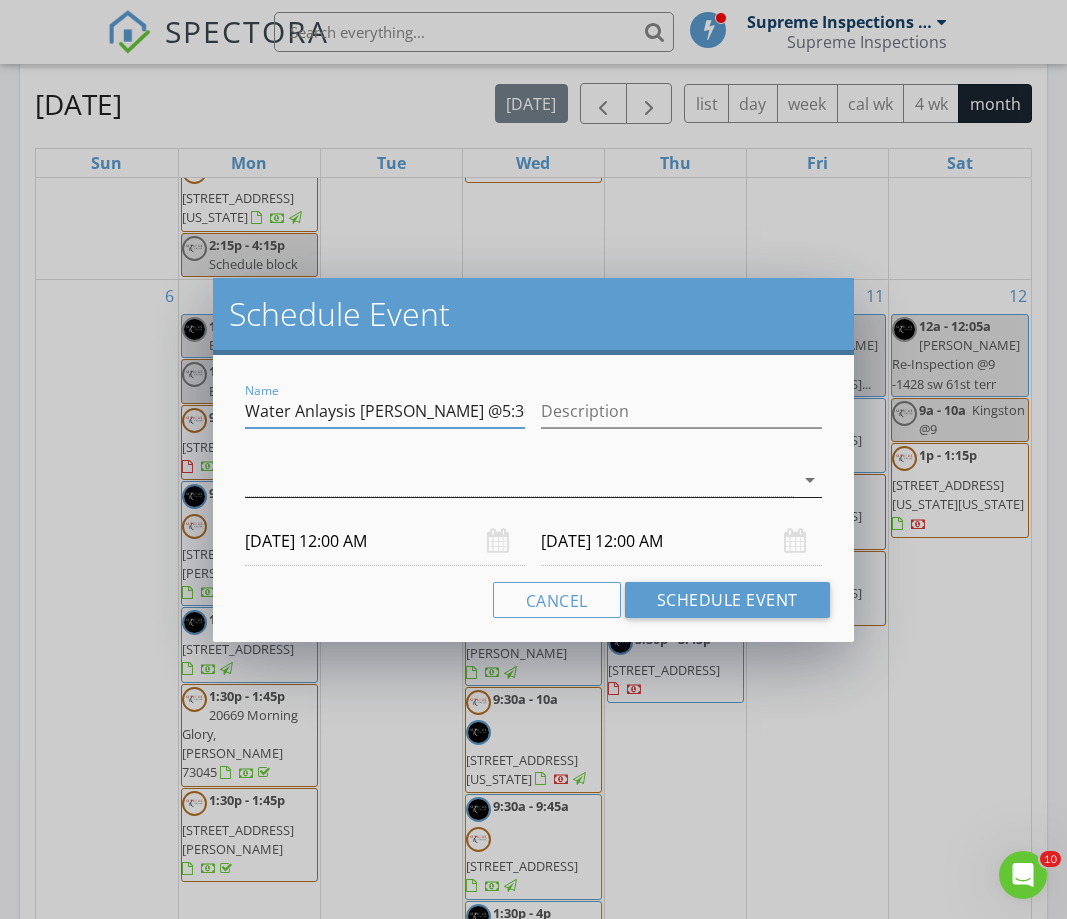 type on "Water Anlaysis [PERSON_NAME] @5:30" 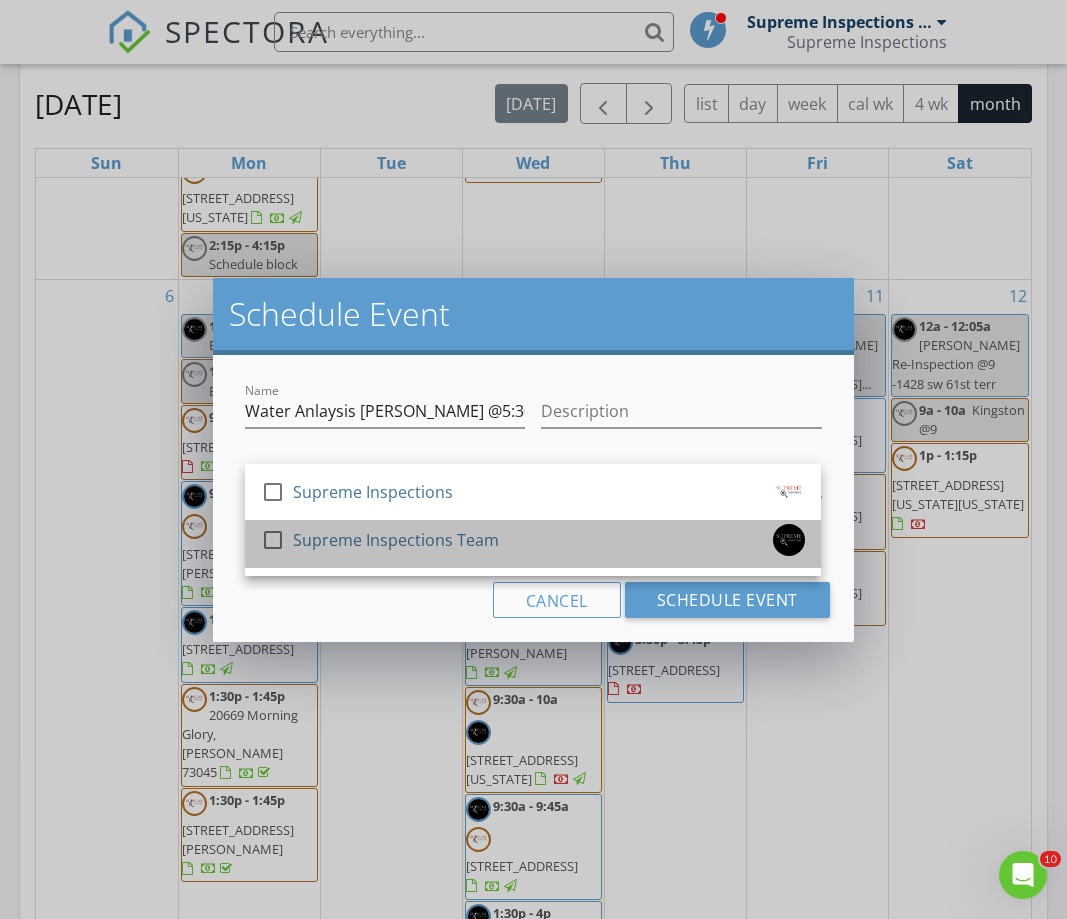 click on "check_box_outline_blank   Supreme Inspections Team" at bounding box center [533, 544] 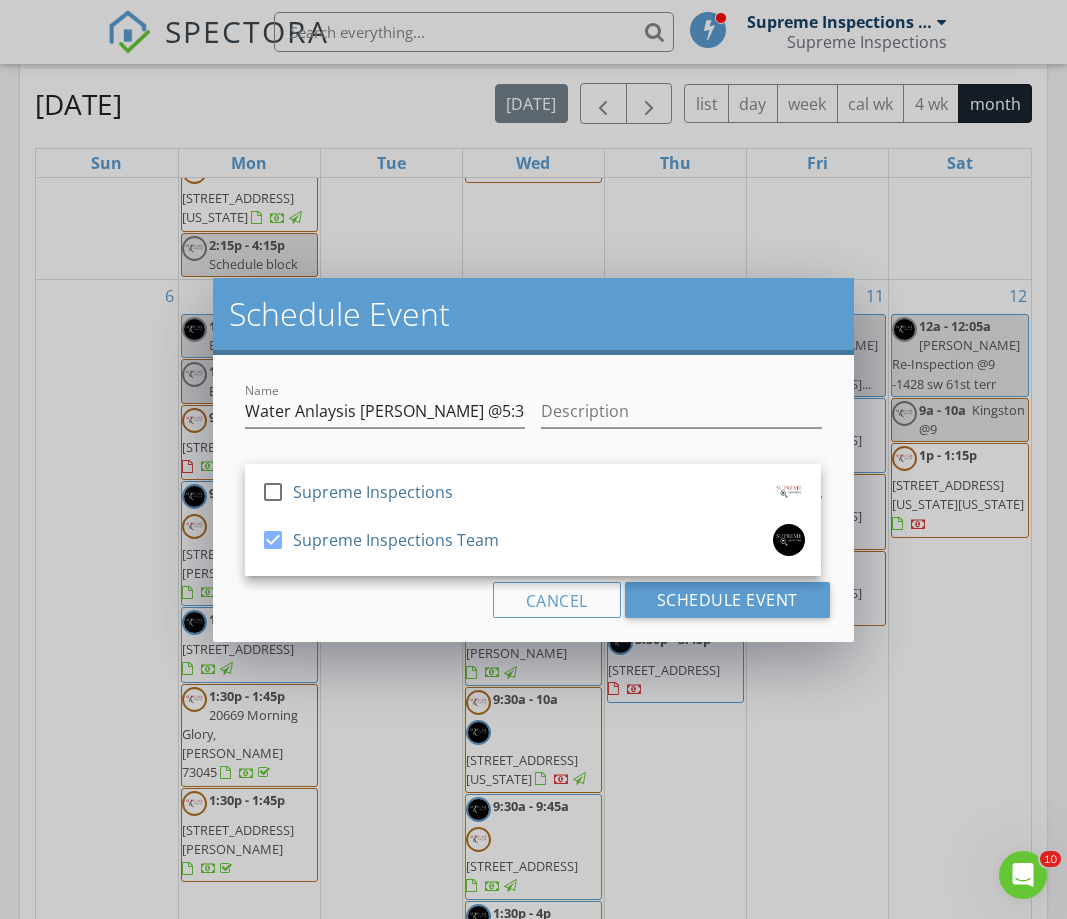 click on "Cancel   Schedule Event" at bounding box center (533, 600) 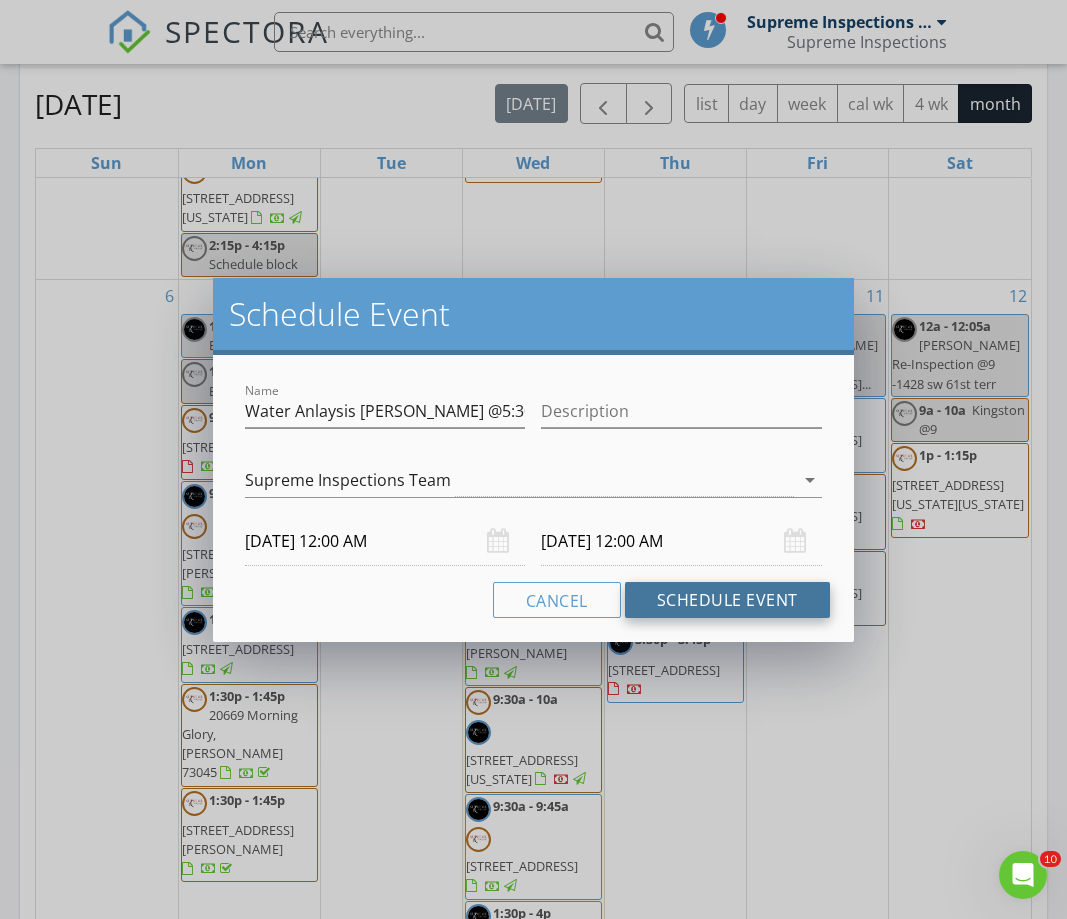 click on "Schedule Event" at bounding box center [727, 600] 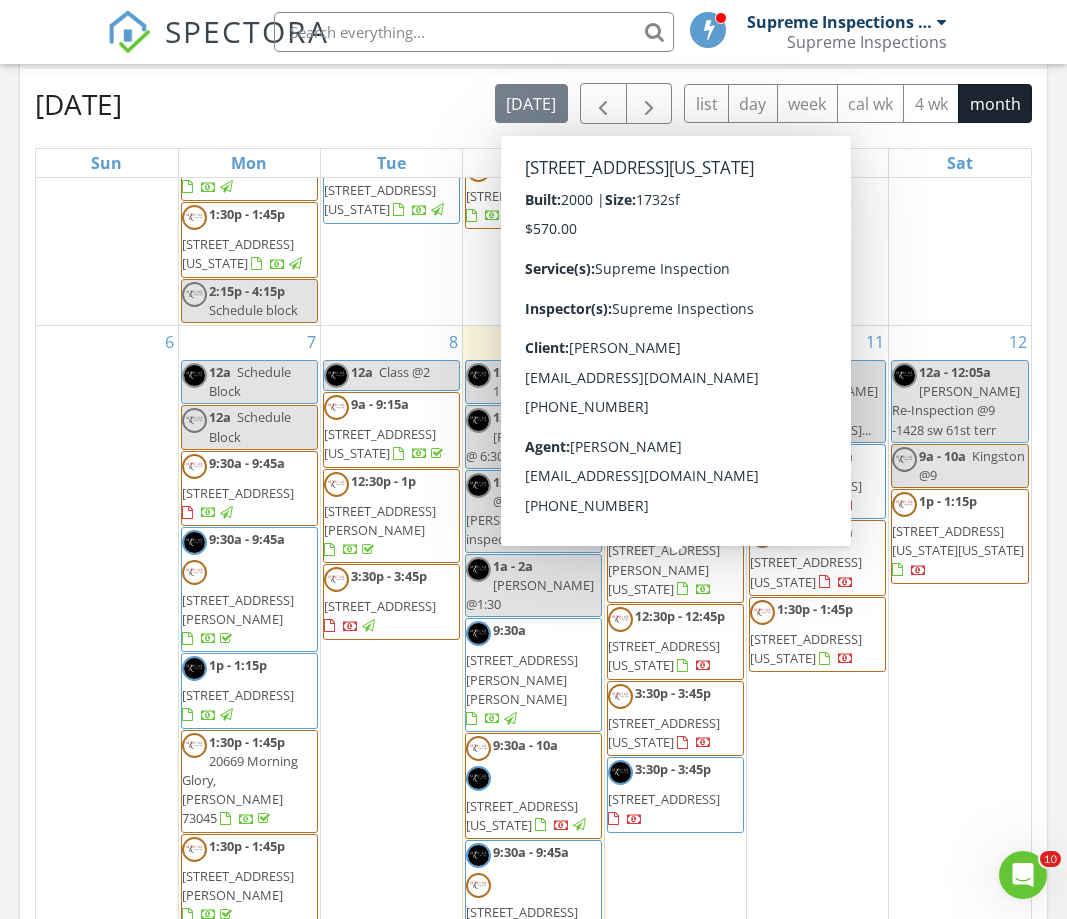 scroll, scrollTop: 544, scrollLeft: 0, axis: vertical 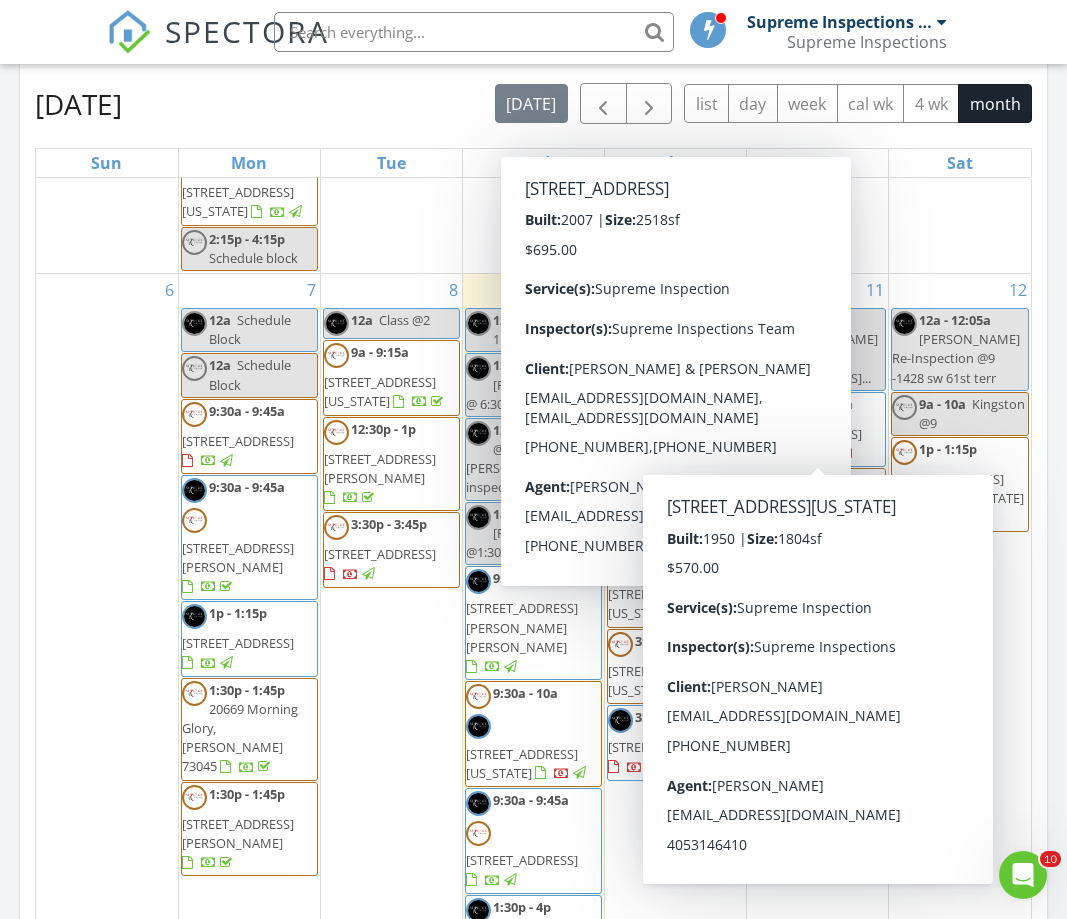 click on "[DATE] [DATE] list day week cal wk 4 wk month Sun Mon Tue Wed Thu Fri Sat 29 30
12a
[PERSON_NAME] Re-Inspection @10 ([PERSON_NAME] or [PERSON_NAME])
9a - 9:15a
2000 W Flintlock Wy, Mustang 73064
12p - 12:30p
[PERSON_NAME] Indoor and Outdoor service at 8116...
12p - 12:15p
[STREET_ADDRESS][PERSON_NAME]
1p - 1:15p
[STREET_ADDRESS][PERSON_NAME][PERSON_NAME]" at bounding box center (533, 522) 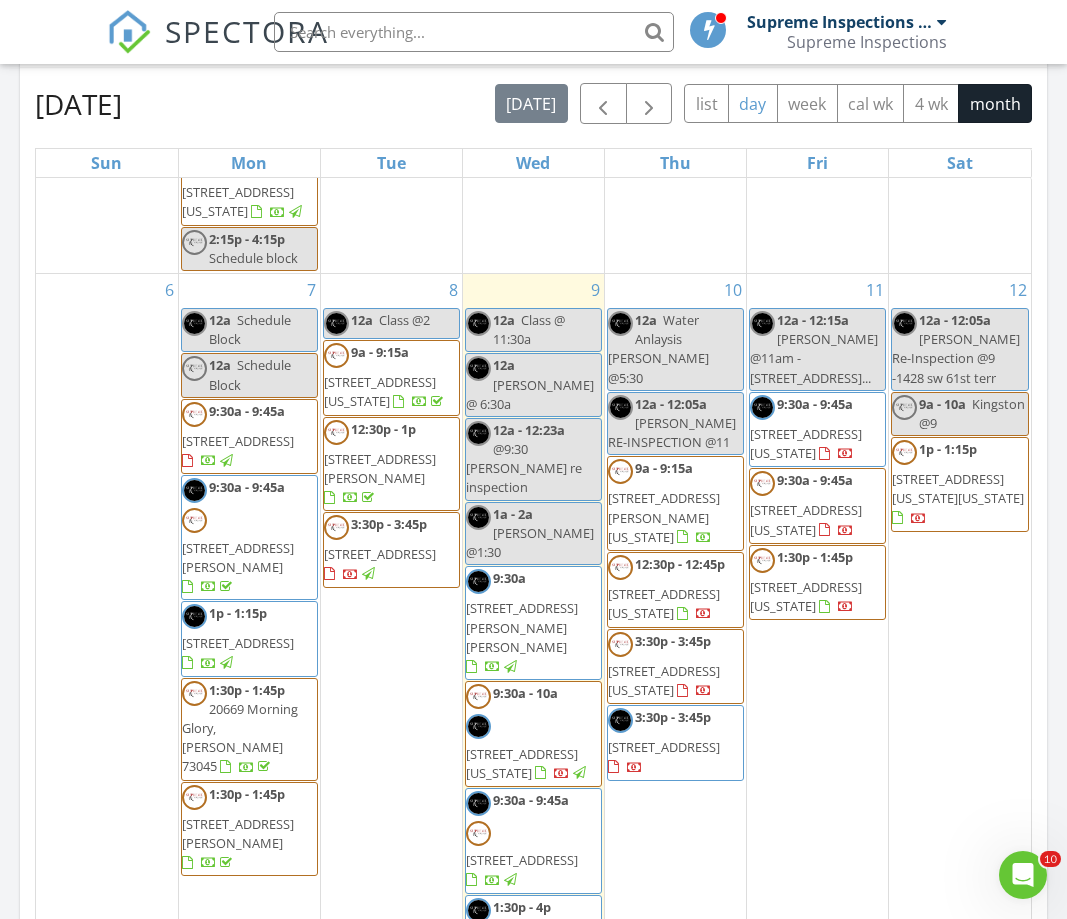 click on "day" at bounding box center [753, 103] 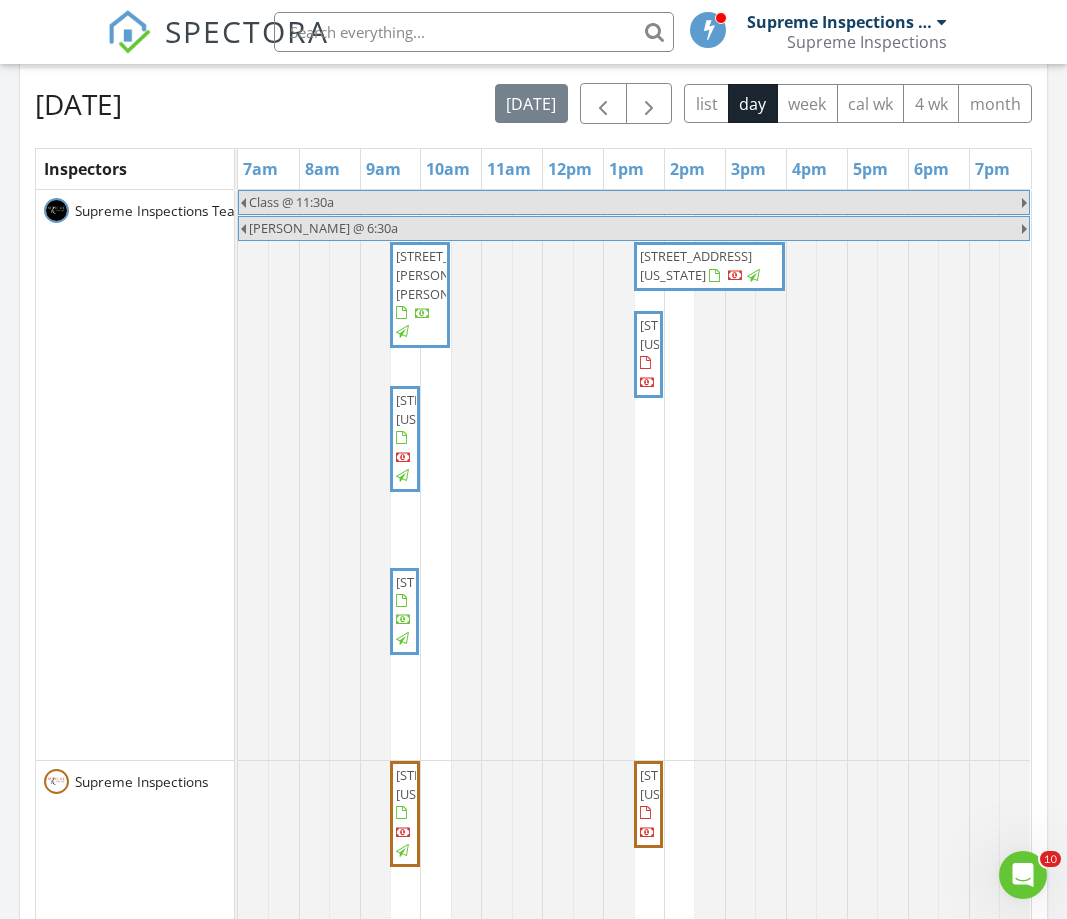 click on "[DATE] [DATE] list day week cal wk 4 wk month Inspectors 7am 8am 9am 10am 11am 12pm 1pm 2pm 3pm 4pm 5pm 6pm 7pm Supreme Inspections Team Supreme Inspections
Class @ 11:30a
[PERSON_NAME] @ 6:30a
[STREET_ADDRESS][PERSON_NAME][PERSON_NAME]
[STREET_ADDRESS][US_STATE]
[STREET_ADDRESS][US_STATE]" at bounding box center (533, 522) 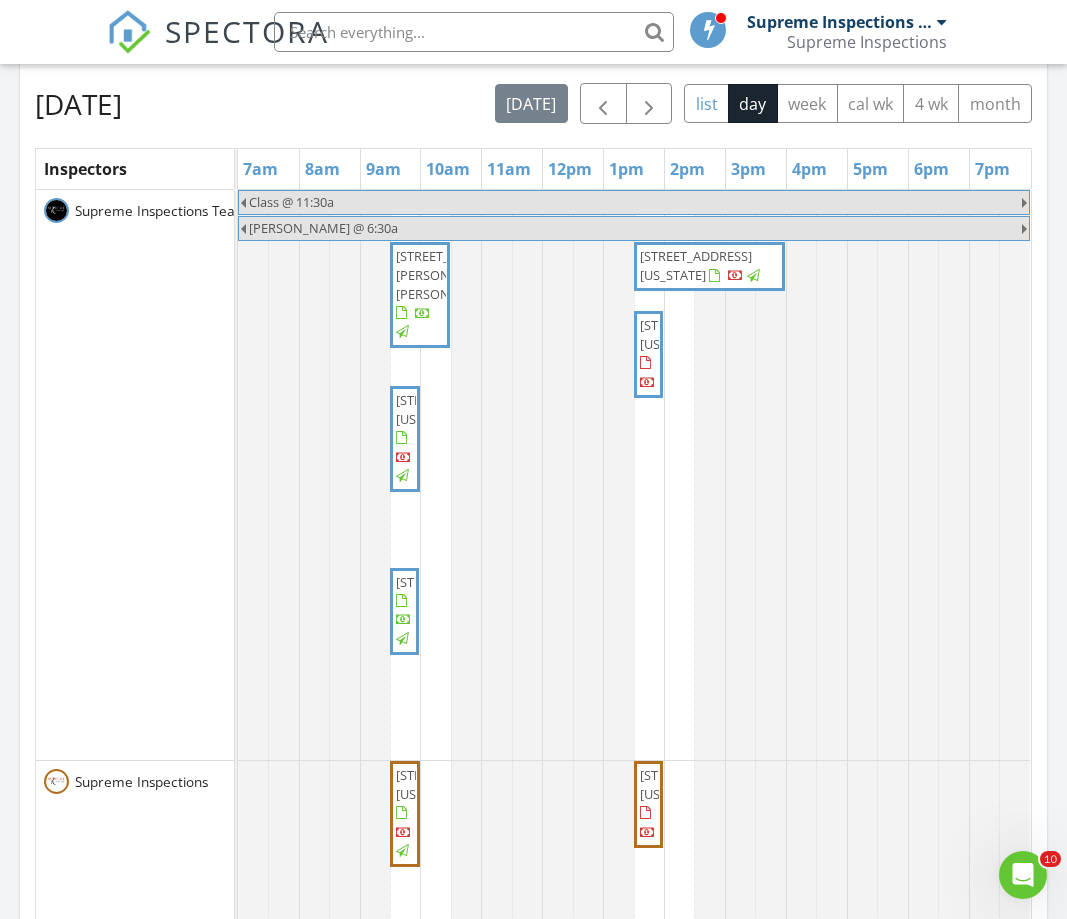 click on "list" at bounding box center (706, 103) 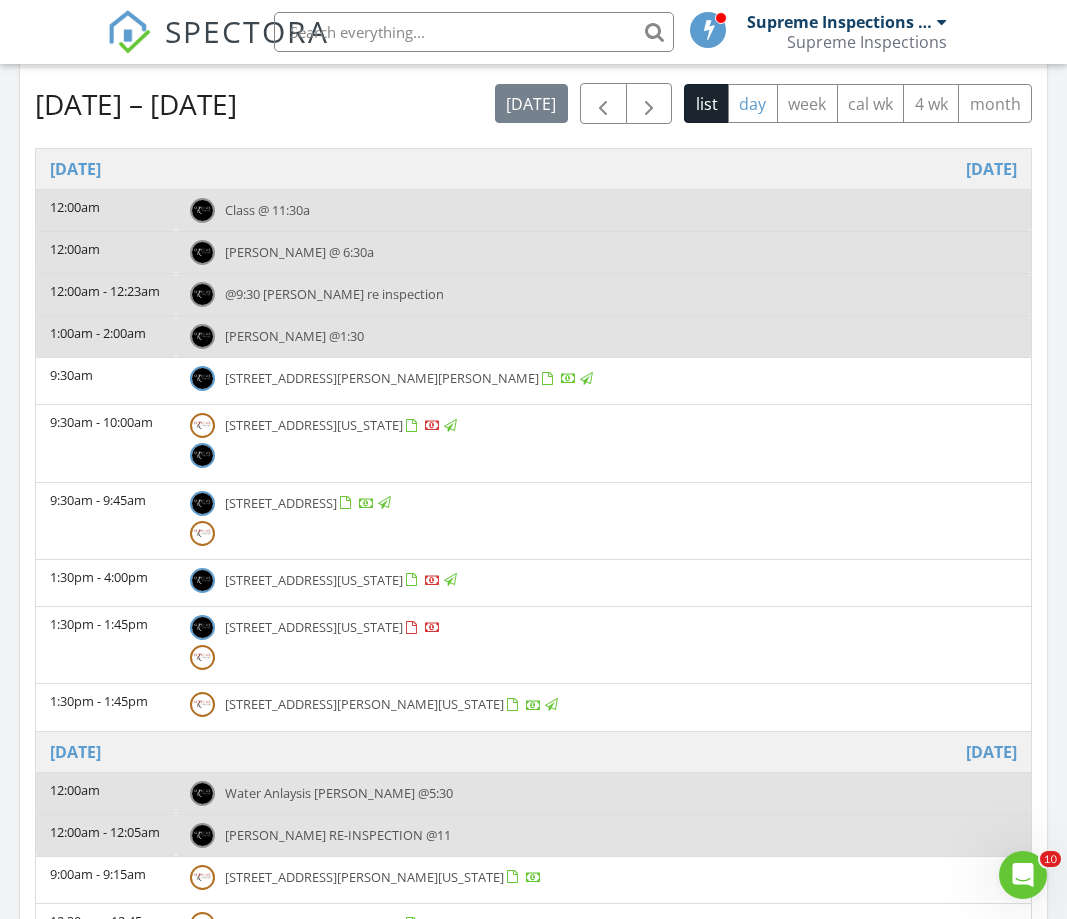 click on "day" at bounding box center [753, 103] 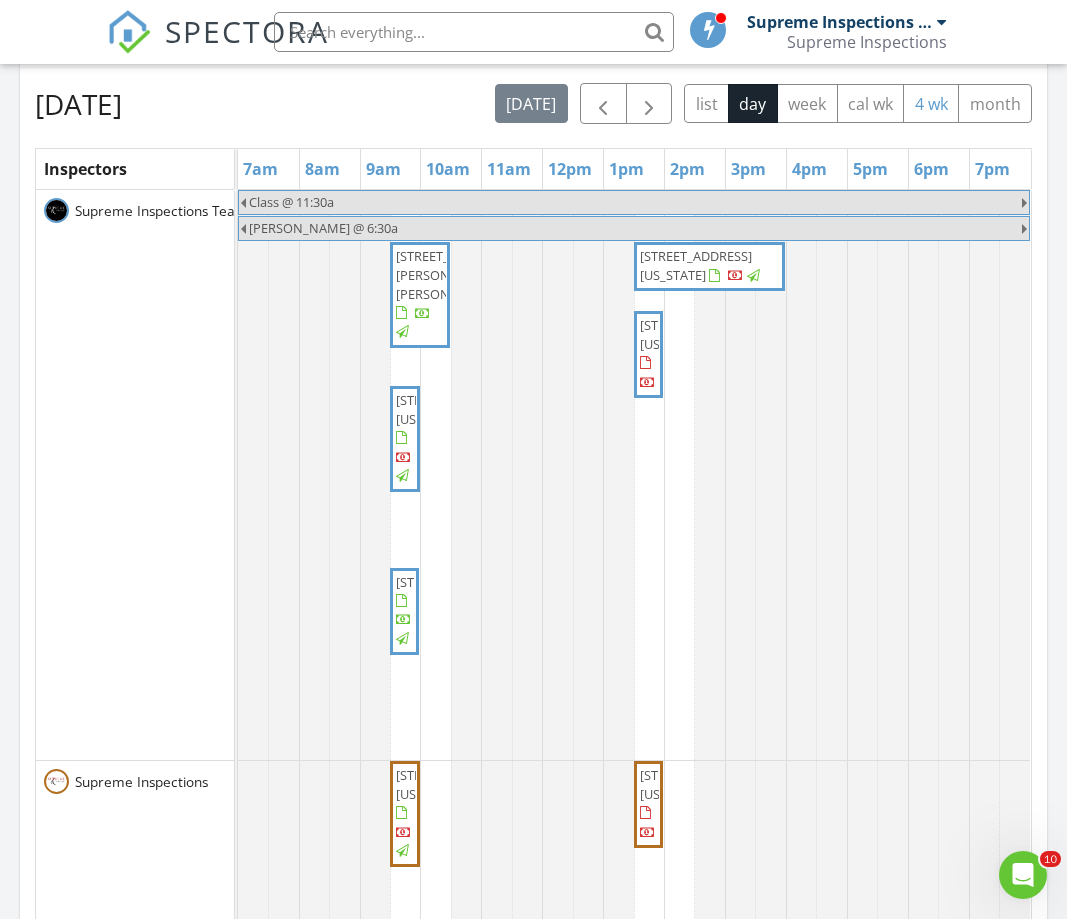 click on "4 wk" at bounding box center [931, 103] 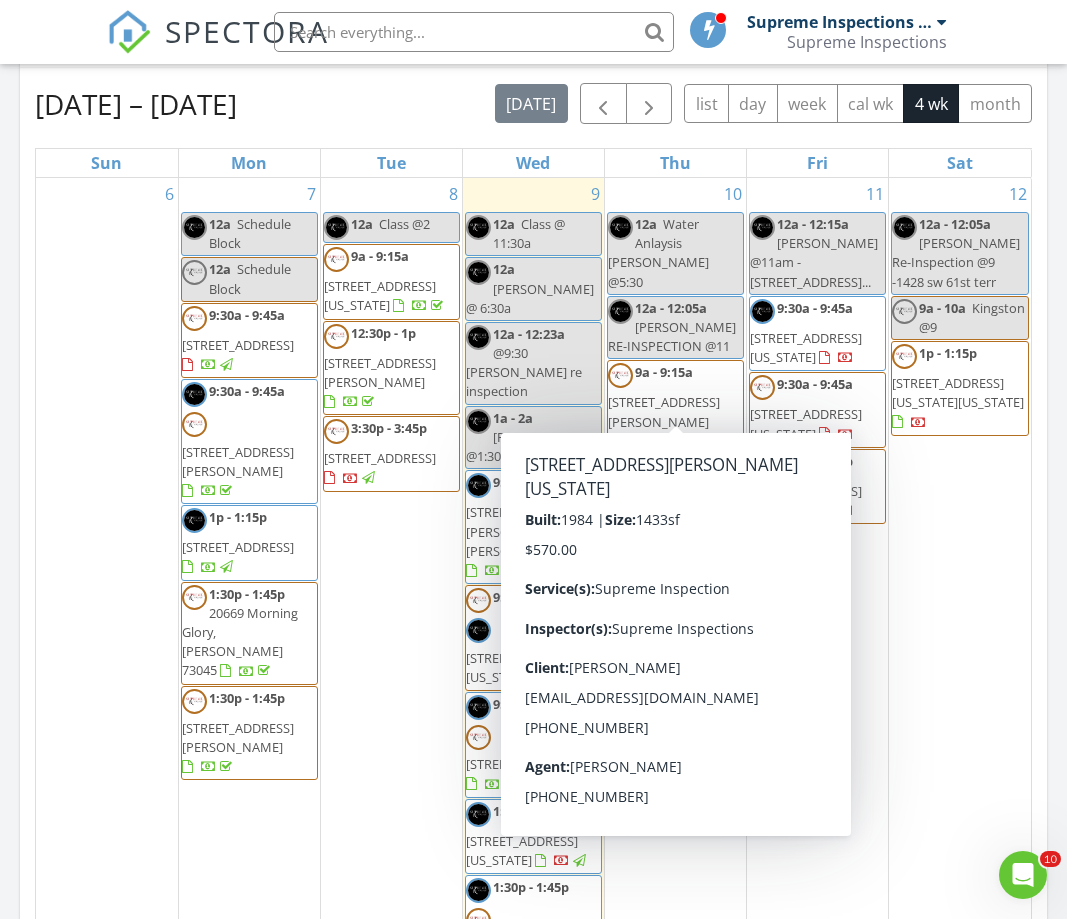 click on "[DATE] – [DATE] [DATE] list day week cal wk 4 wk month" at bounding box center [533, 103] 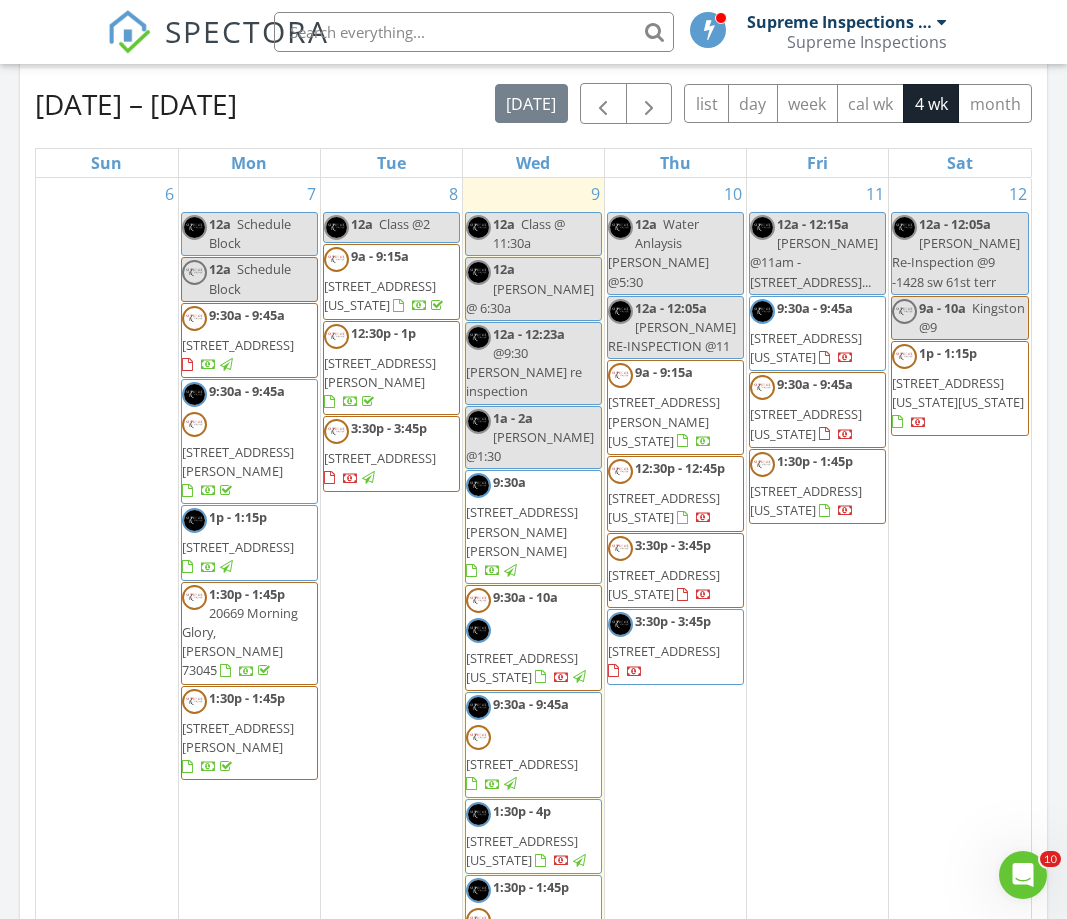 click on "[DATE] – [DATE] [DATE] list day week cal wk 4 wk month" at bounding box center (533, 103) 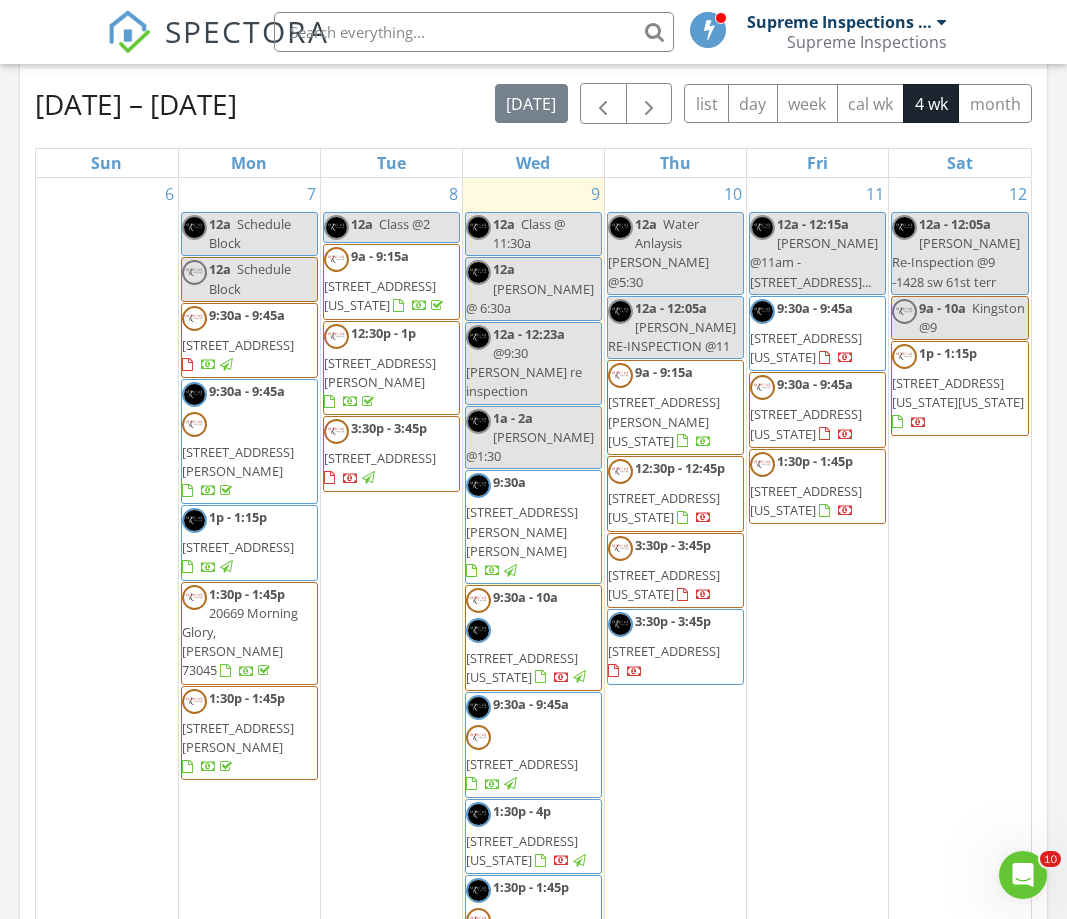 click on "11
12a - 12:15a
[PERSON_NAME] @11am - [STREET_ADDRESS]...
9:30a - 9:45a
[STREET_ADDRESS][US_STATE]
9:30a - 9:45a
[STREET_ADDRESS][US_STATE]
1:30p - 1:45p
[STREET_ADDRESS][US_STATE]" at bounding box center (817, 628) 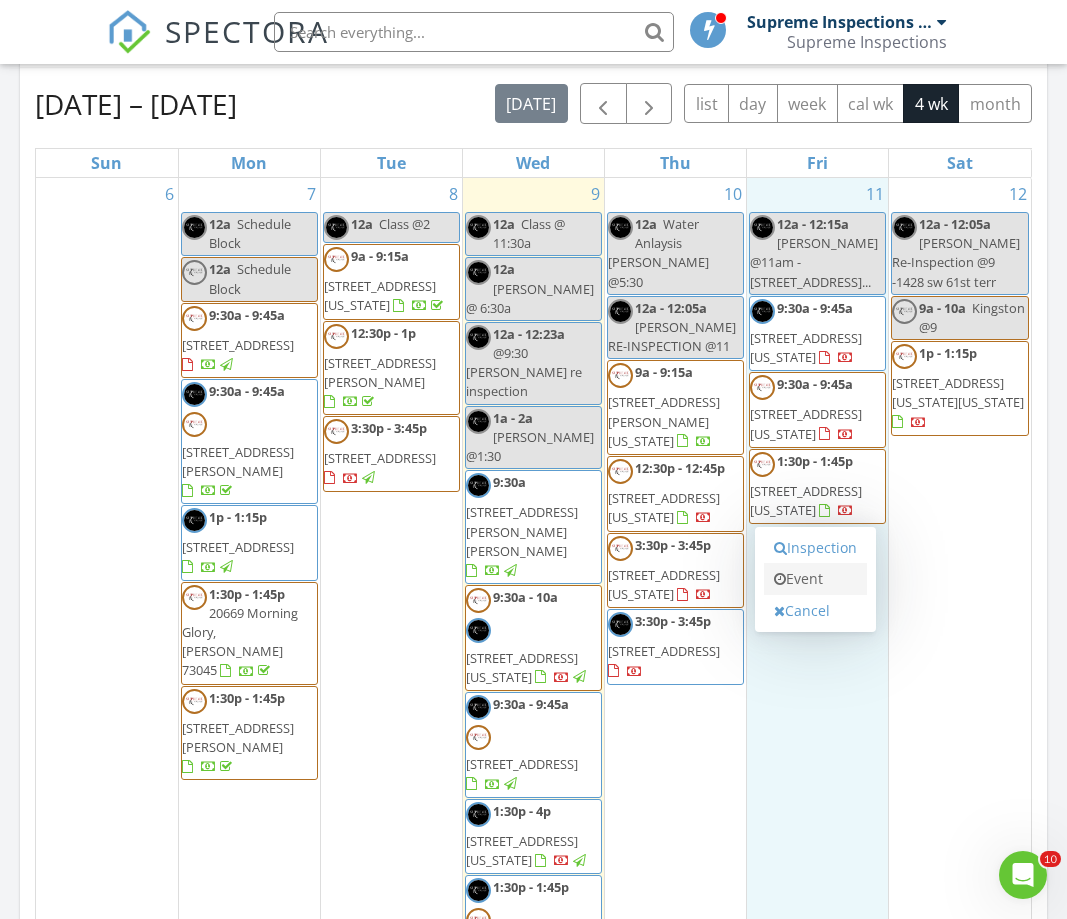 click on "Event" at bounding box center (815, 579) 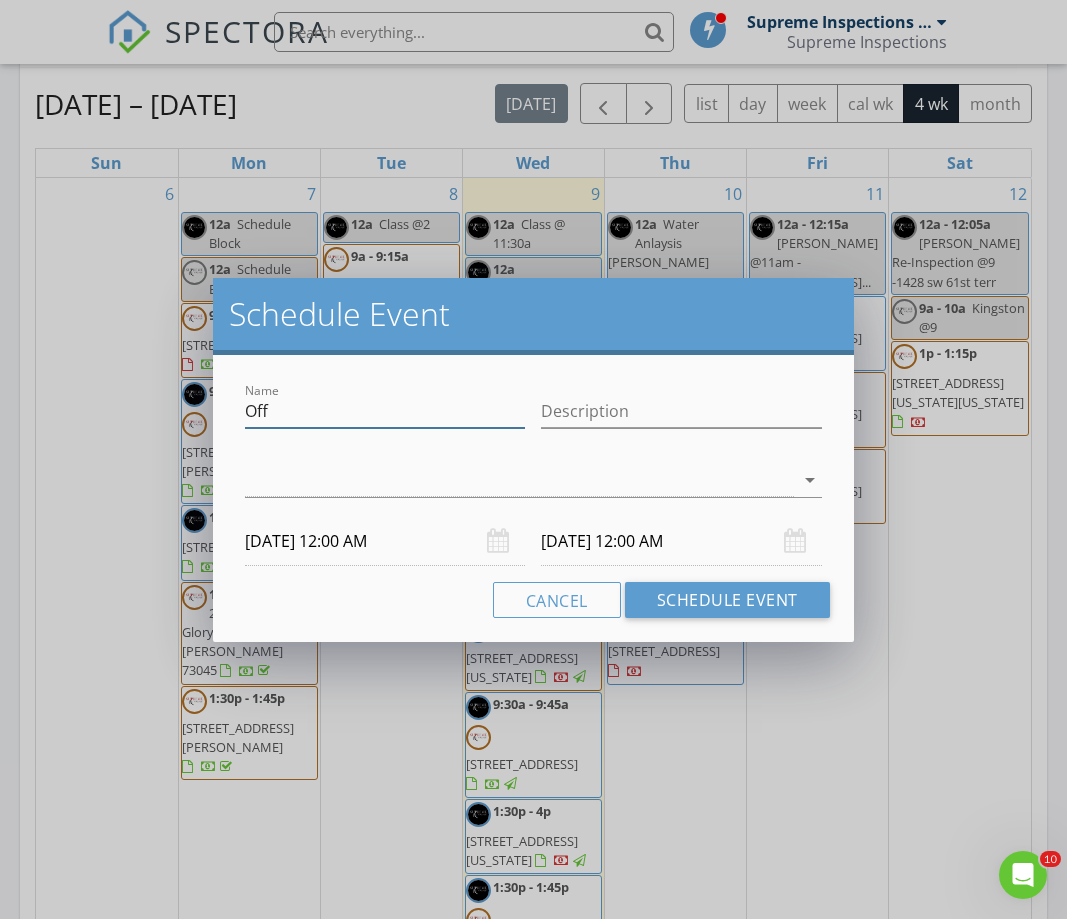 click on "Name Off" at bounding box center [385, 411] 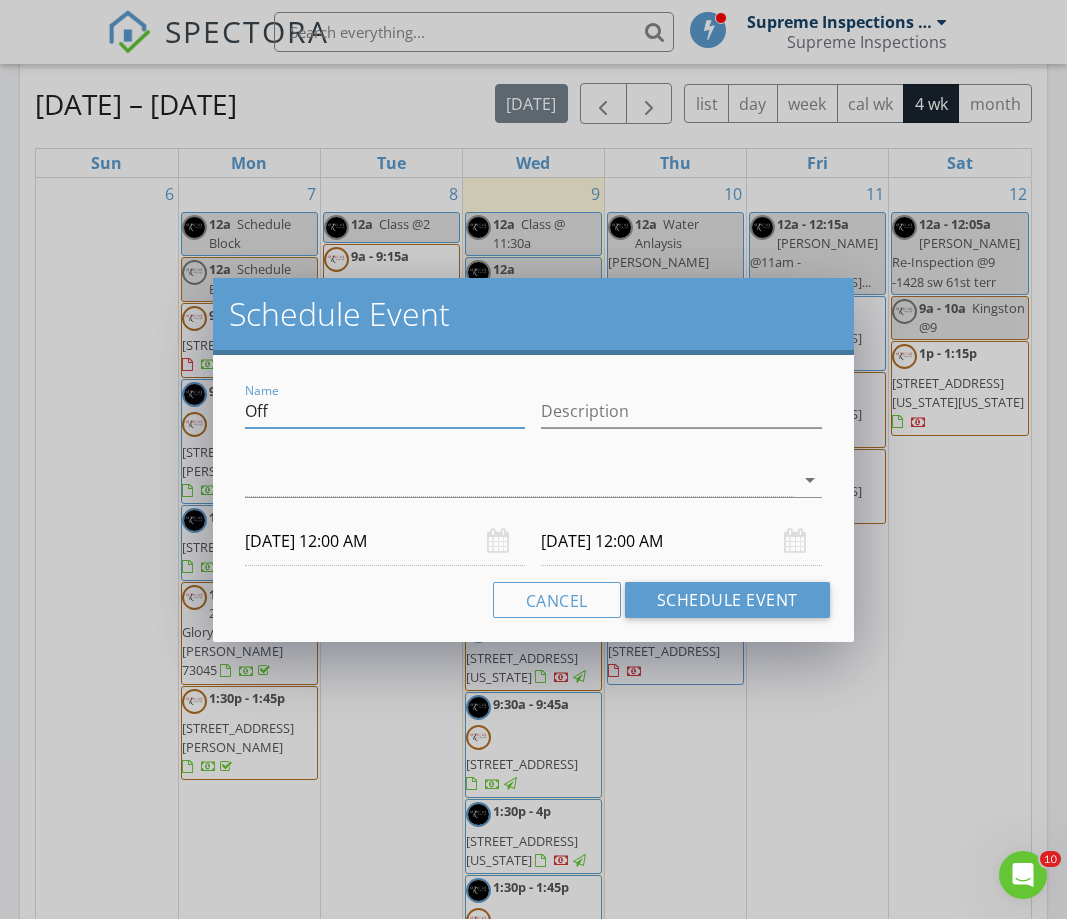 click on "Name Off" at bounding box center [385, 411] 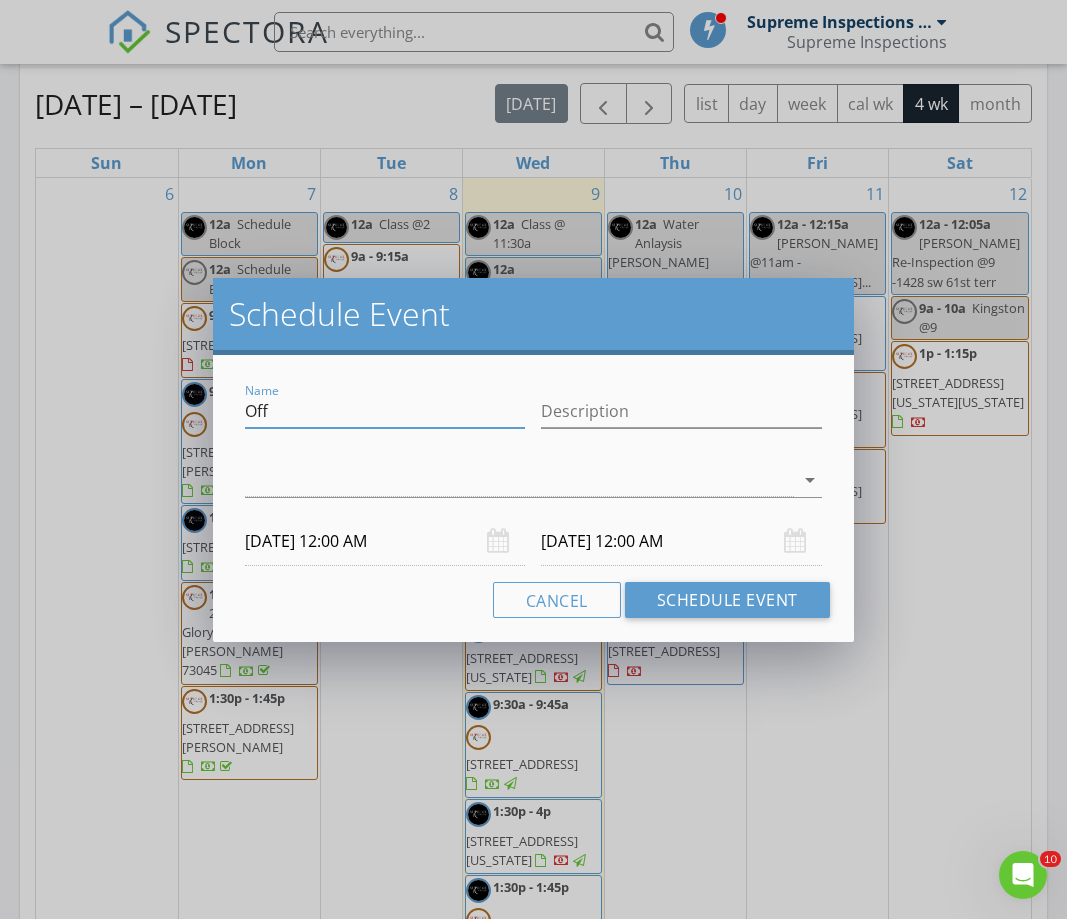 click on "Name Off" at bounding box center [385, 411] 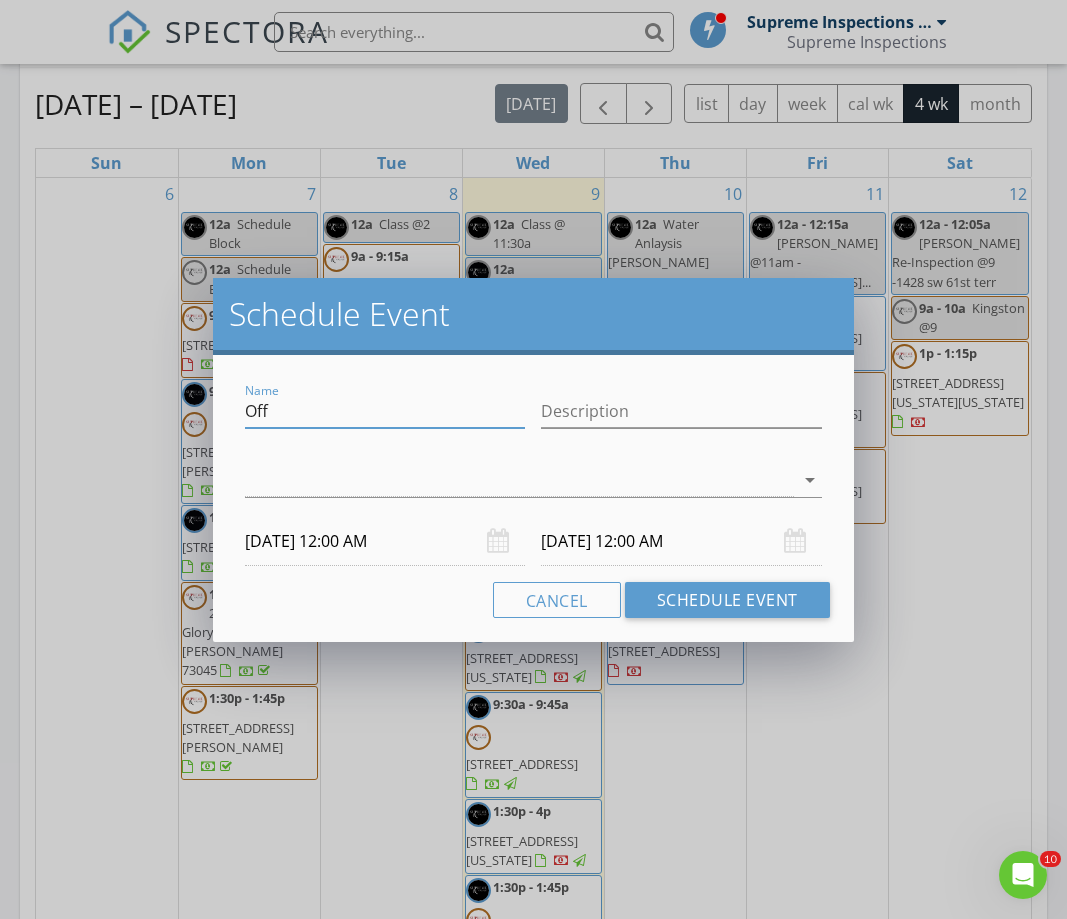 click on "Name Off" at bounding box center (385, 411) 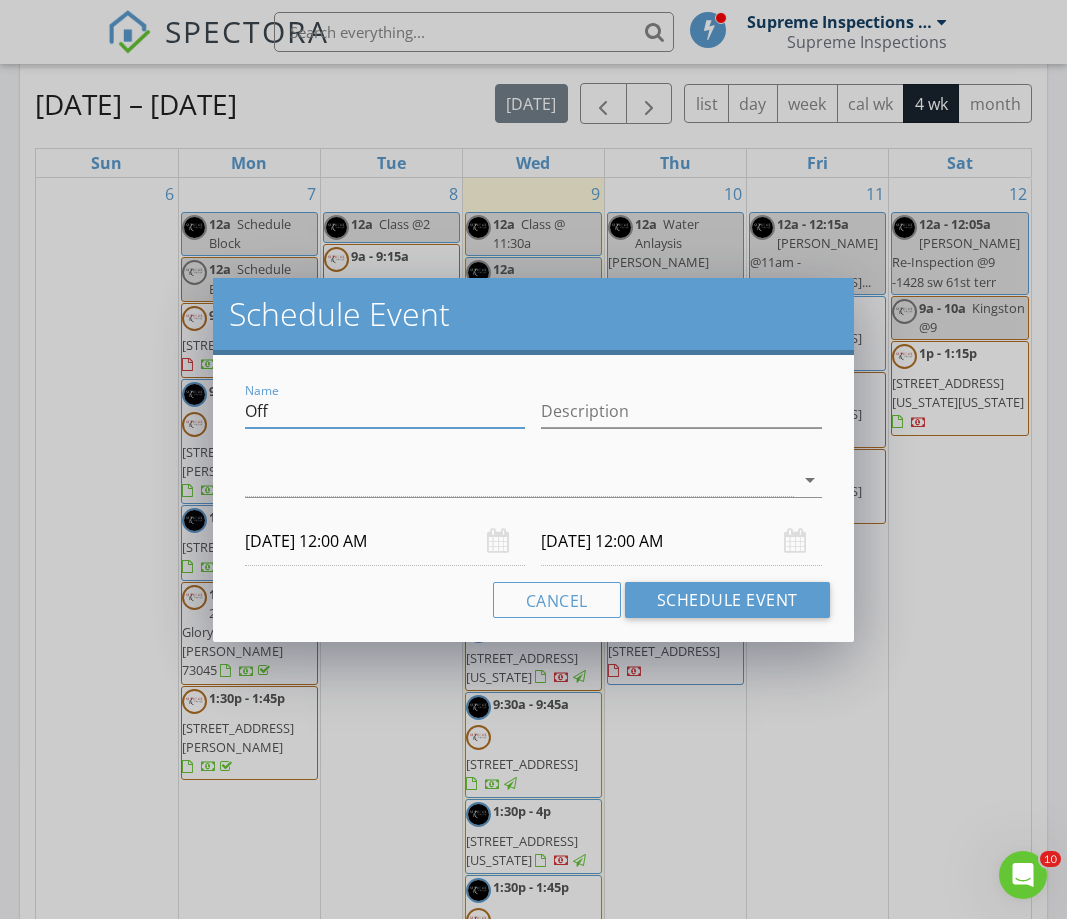 click on "Name Off" at bounding box center (385, 411) 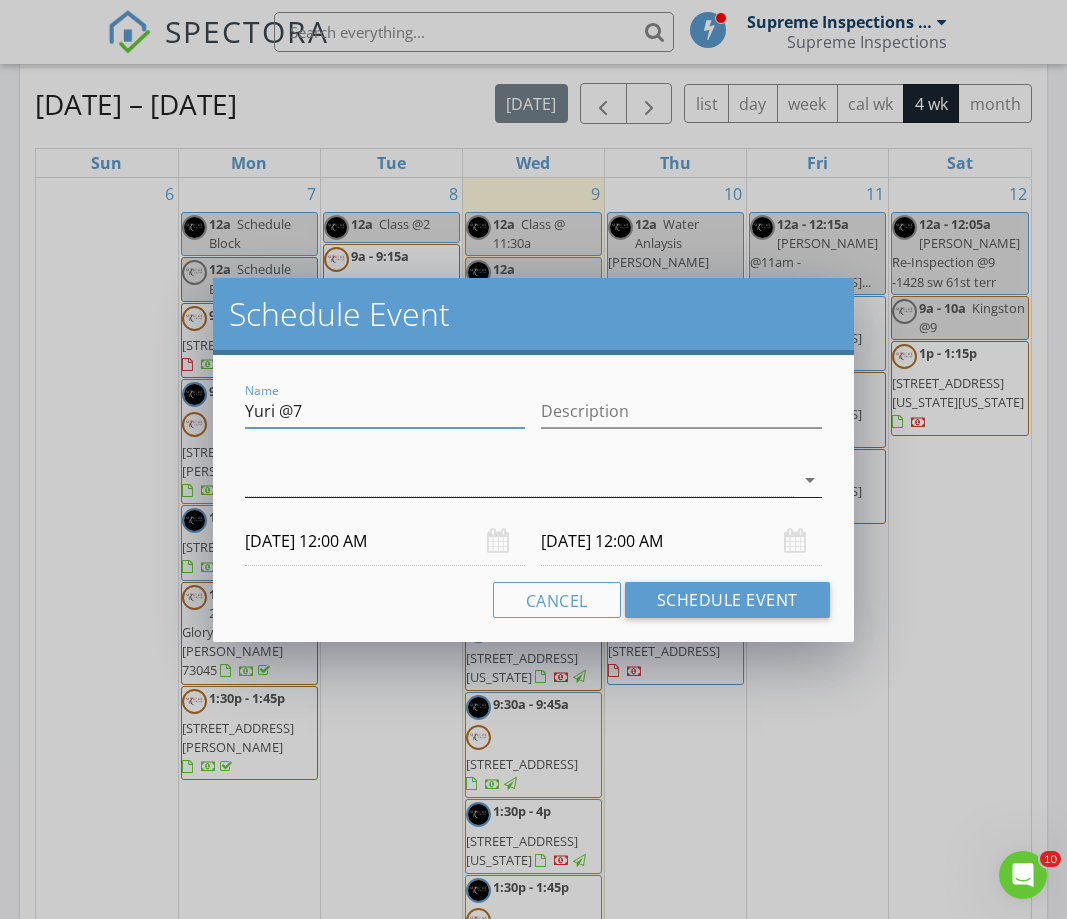 type on "Yuri @7" 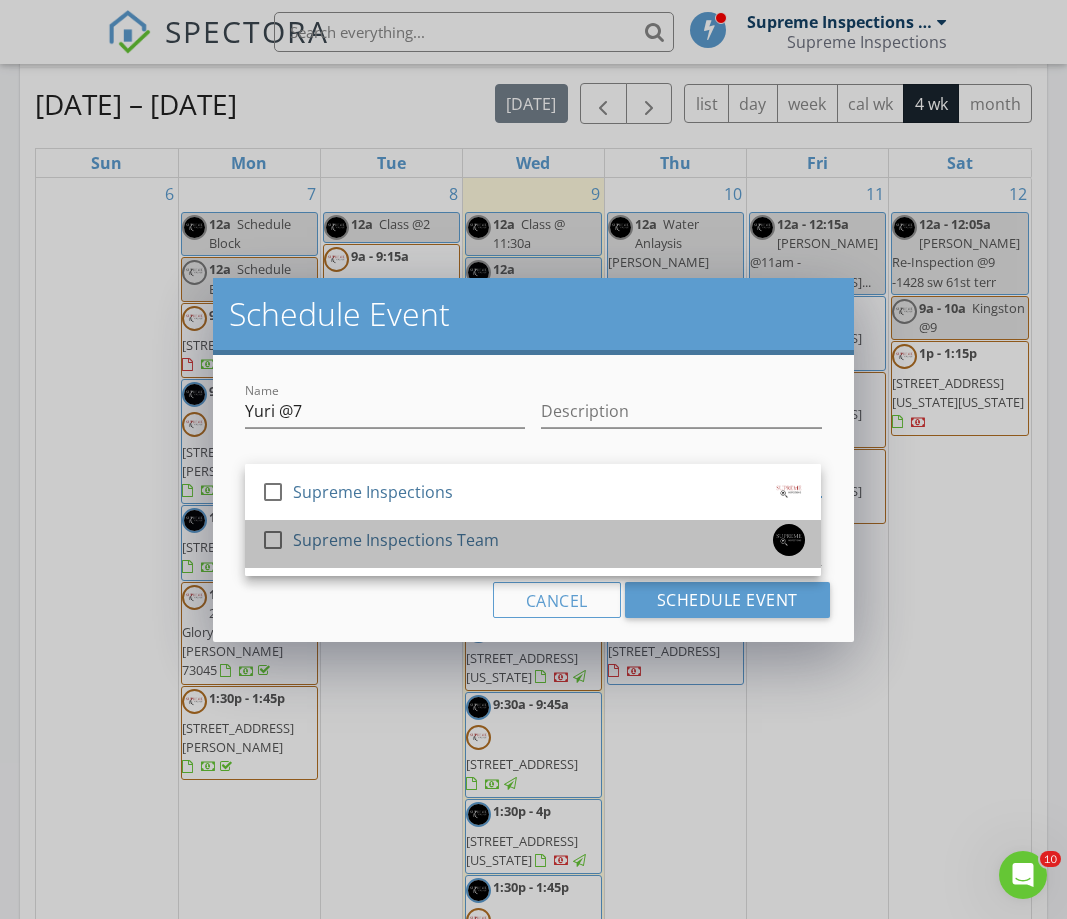 click on "Supreme Inspections Team" at bounding box center (396, 540) 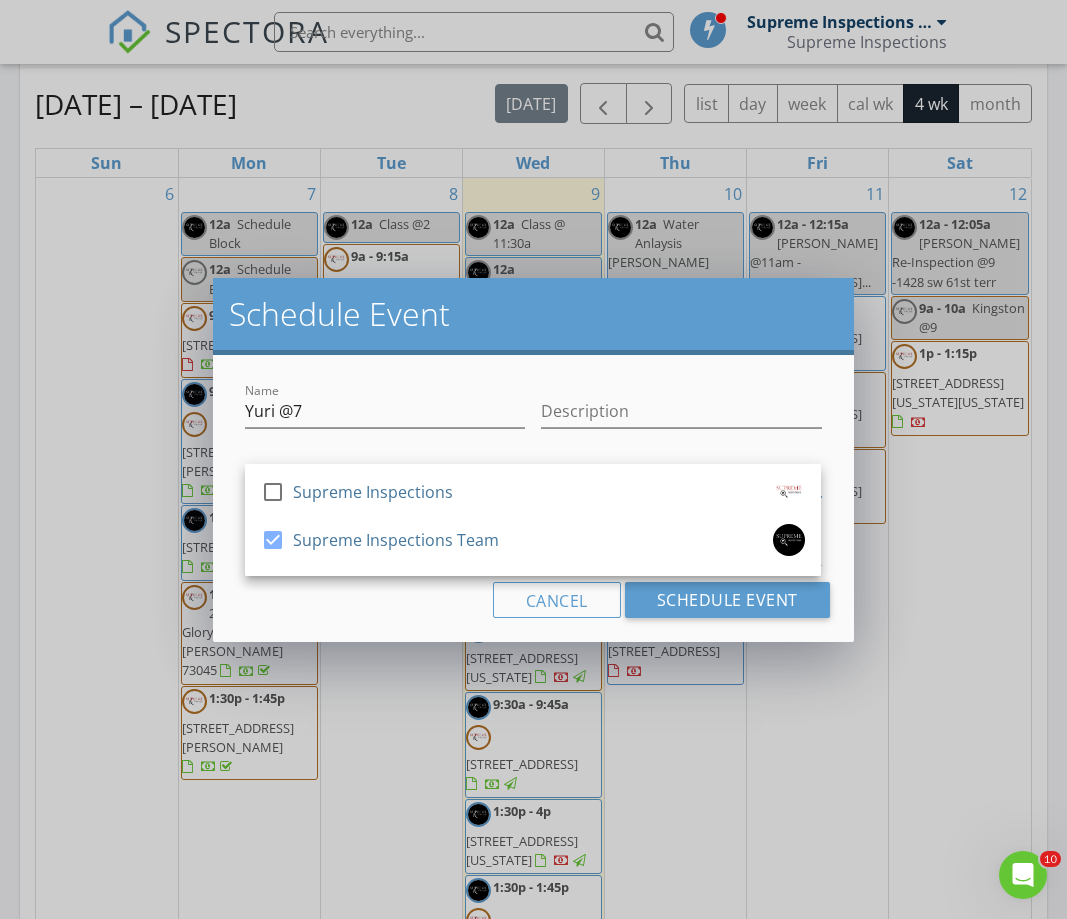 click on "Name [PERSON_NAME] @7   Description     check_box_outline_blank   Supreme Inspections   check_box   Supreme Inspections Team   Supreme Inspections Team arrow_drop_down   [DATE] 12:00 AM   [DATE] 12:00 AM         Cancel   Schedule Event" at bounding box center (533, 498) 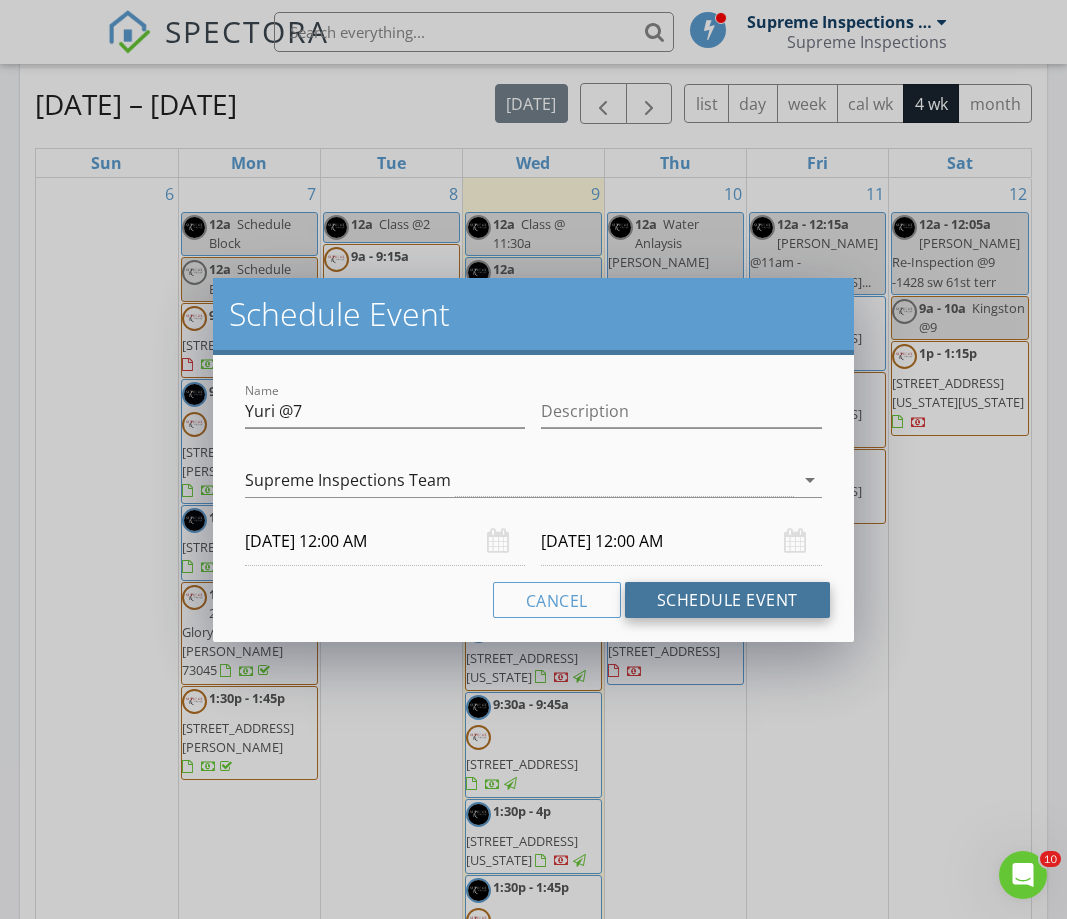 click on "Schedule Event" at bounding box center (727, 600) 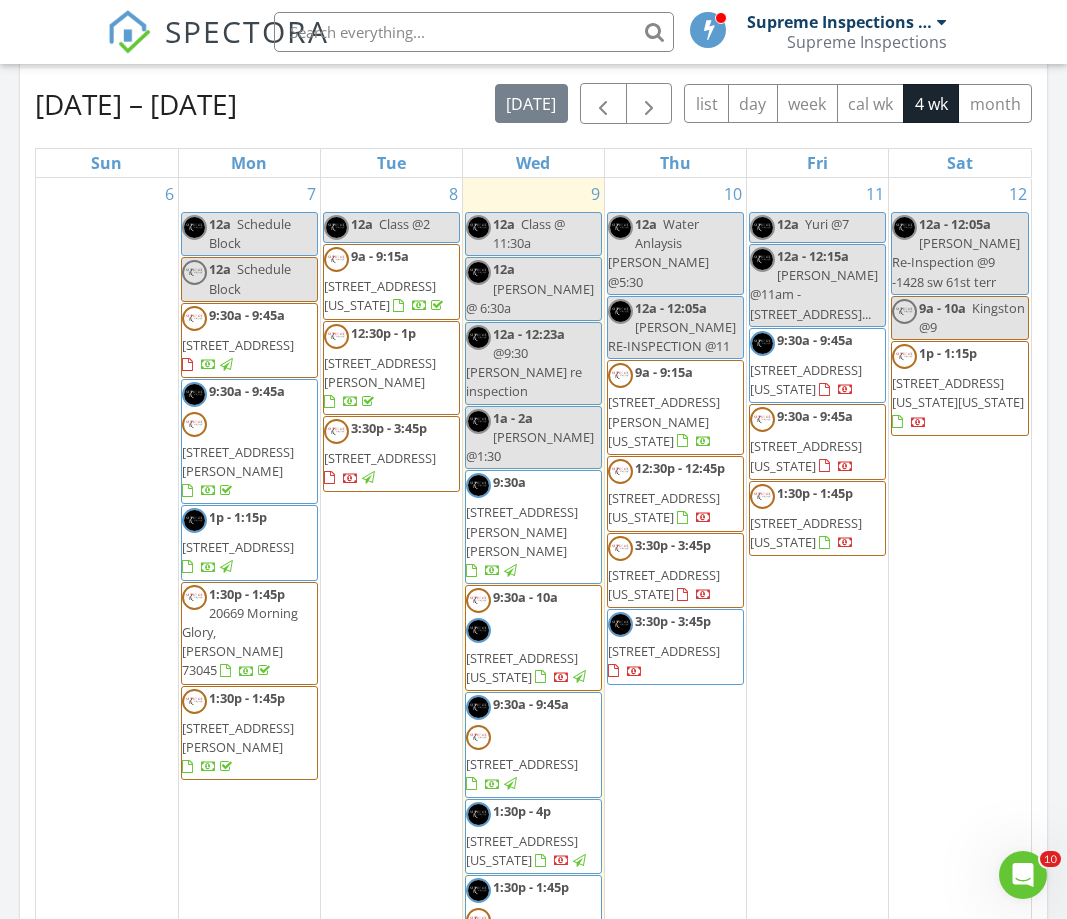 click on "Yuri @7" at bounding box center (827, 224) 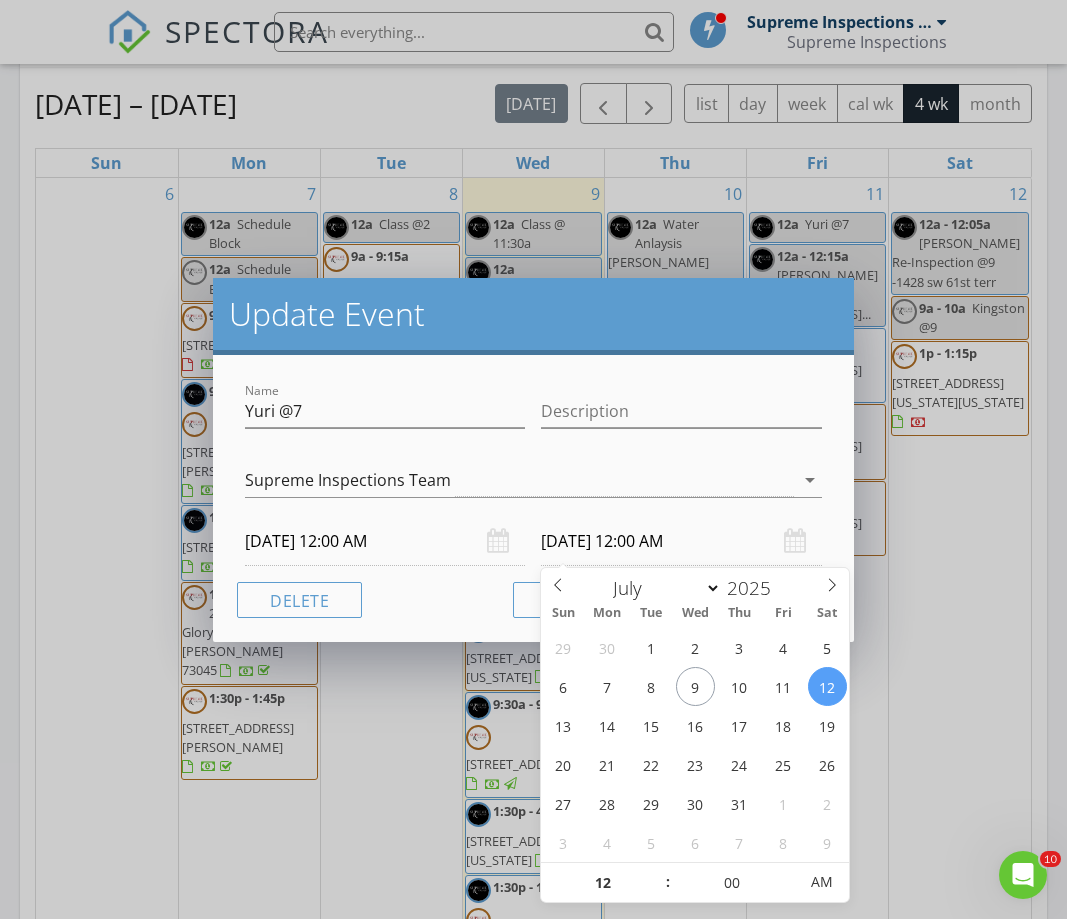 click on "[DATE] 12:00 AM" at bounding box center (681, 541) 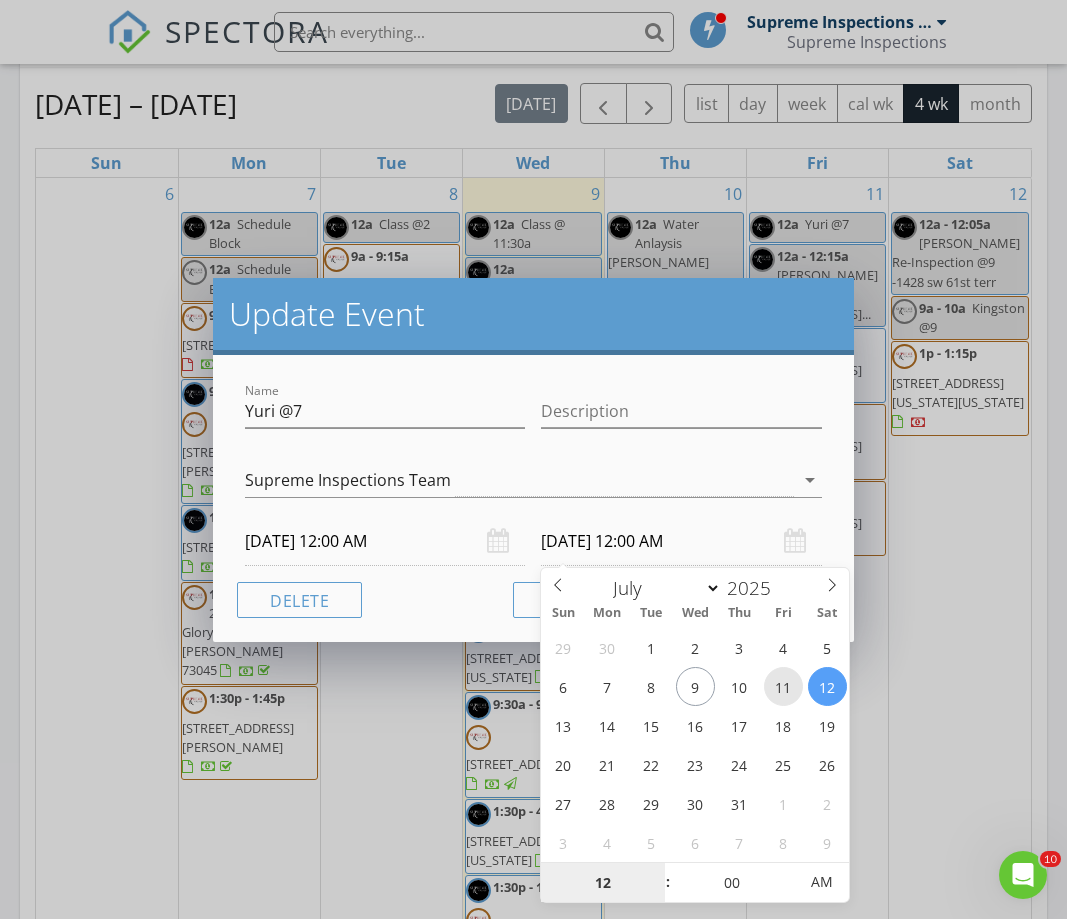 type on "[DATE] 12:00 AM" 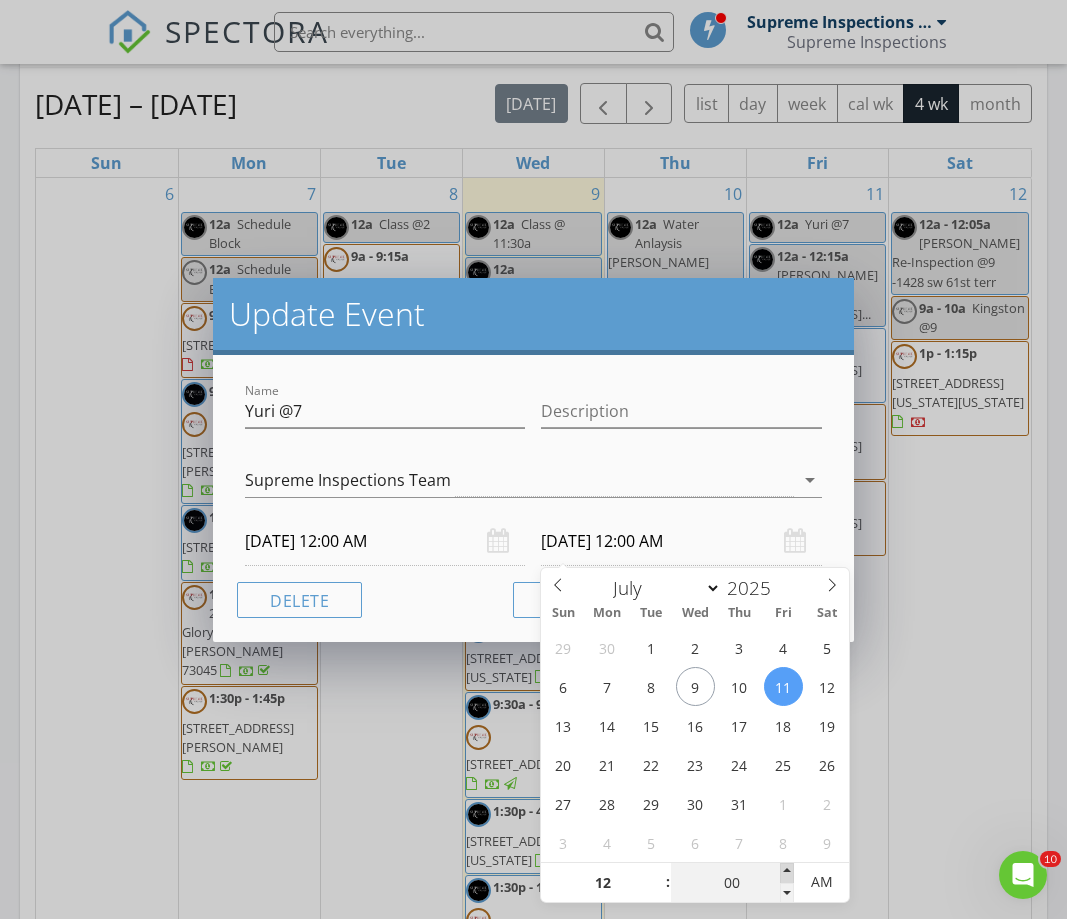 type on "05" 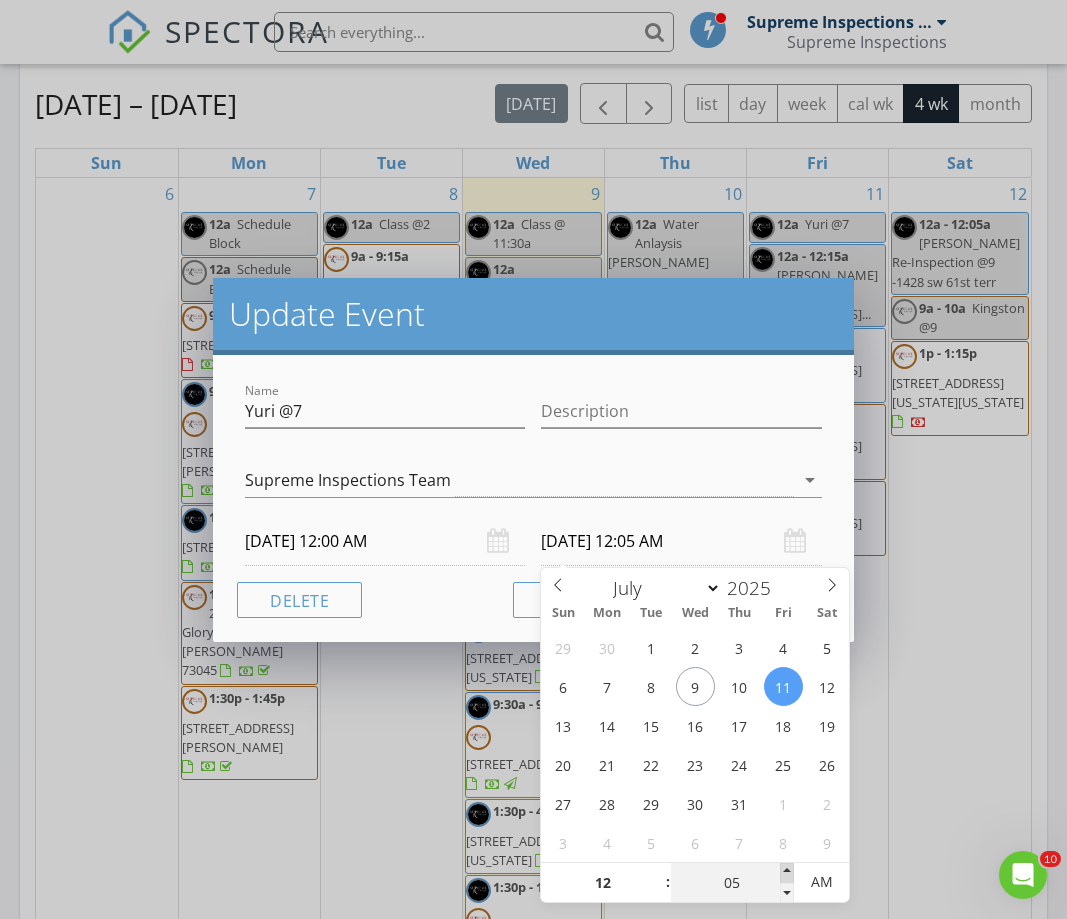 click at bounding box center (787, 873) 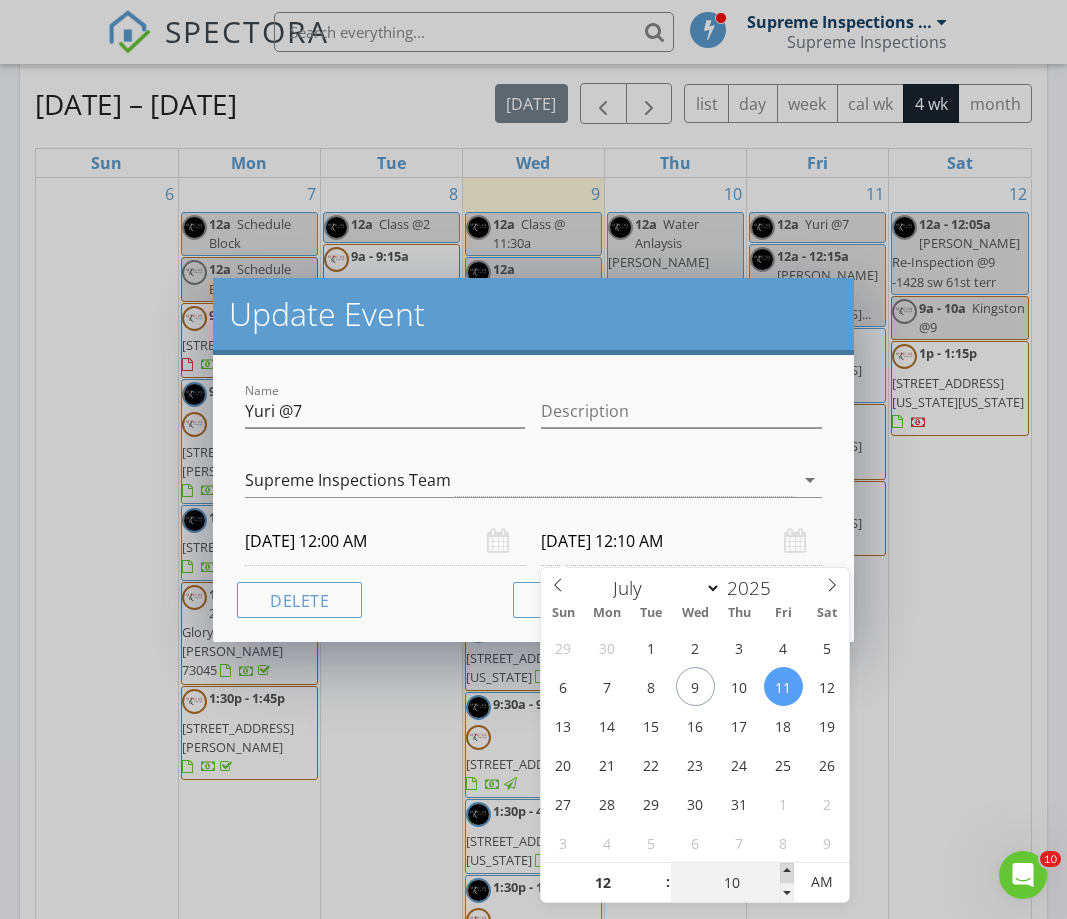 click at bounding box center (787, 873) 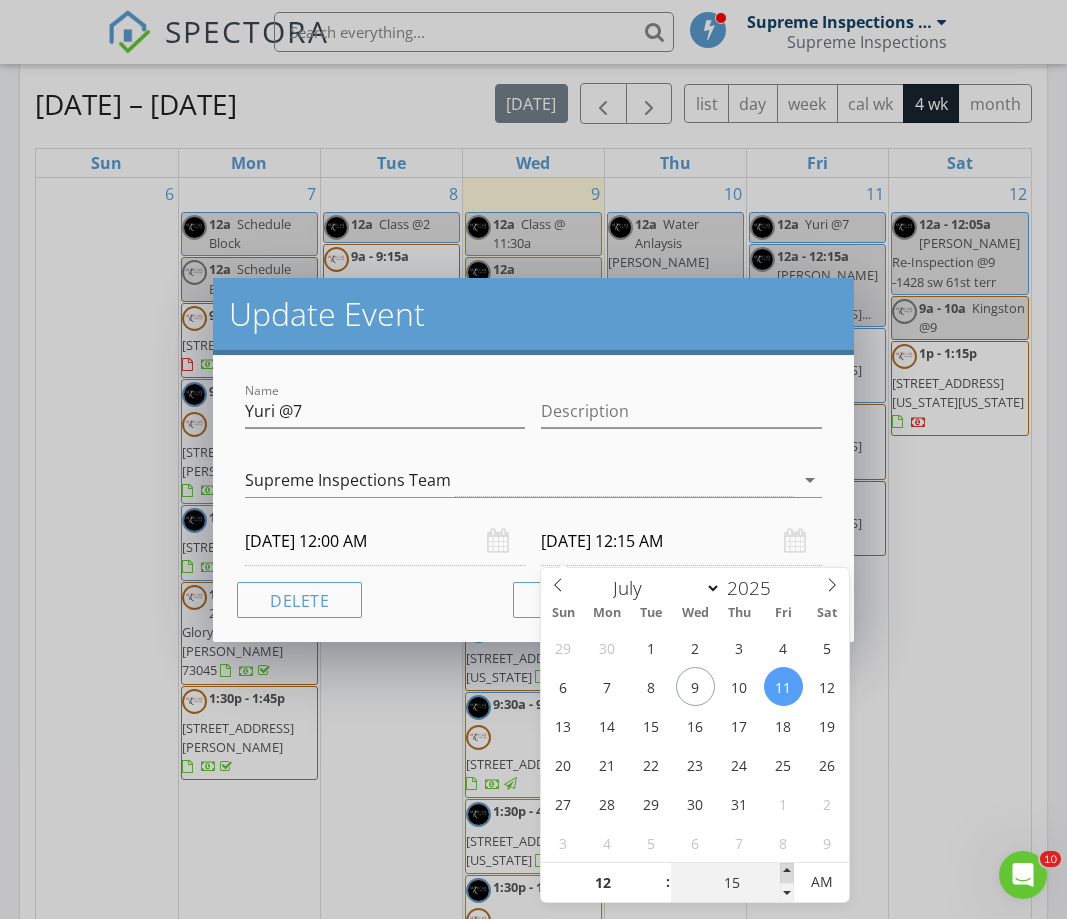 click at bounding box center [787, 873] 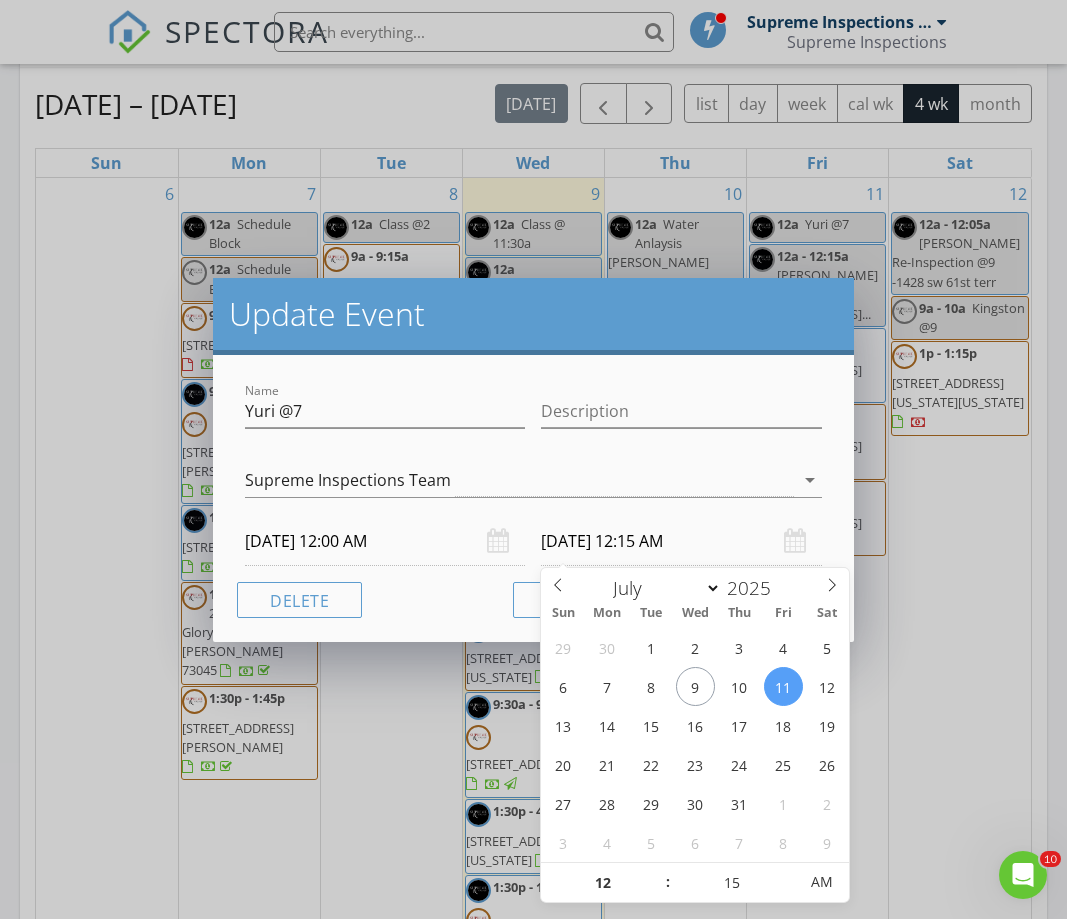 click on "Cancel   Update Event" at bounding box center [533, 600] 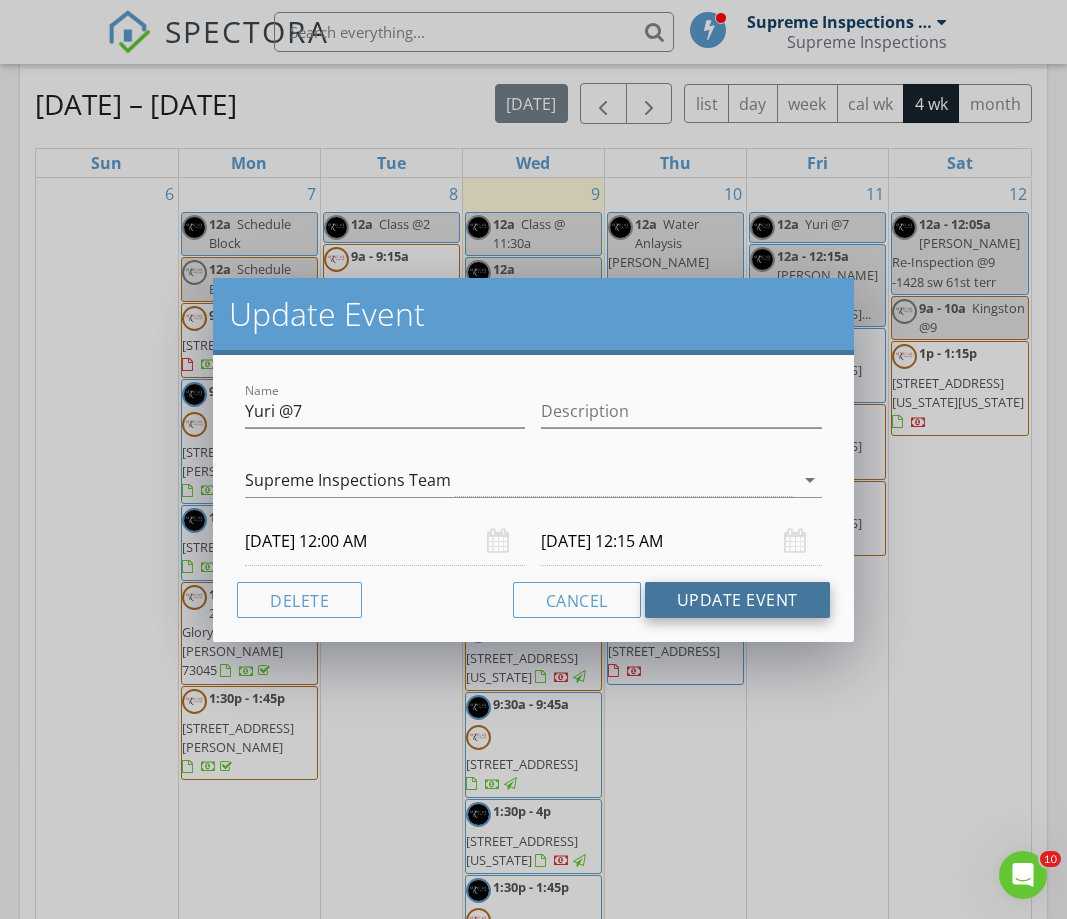 click on "Update Event" at bounding box center (737, 600) 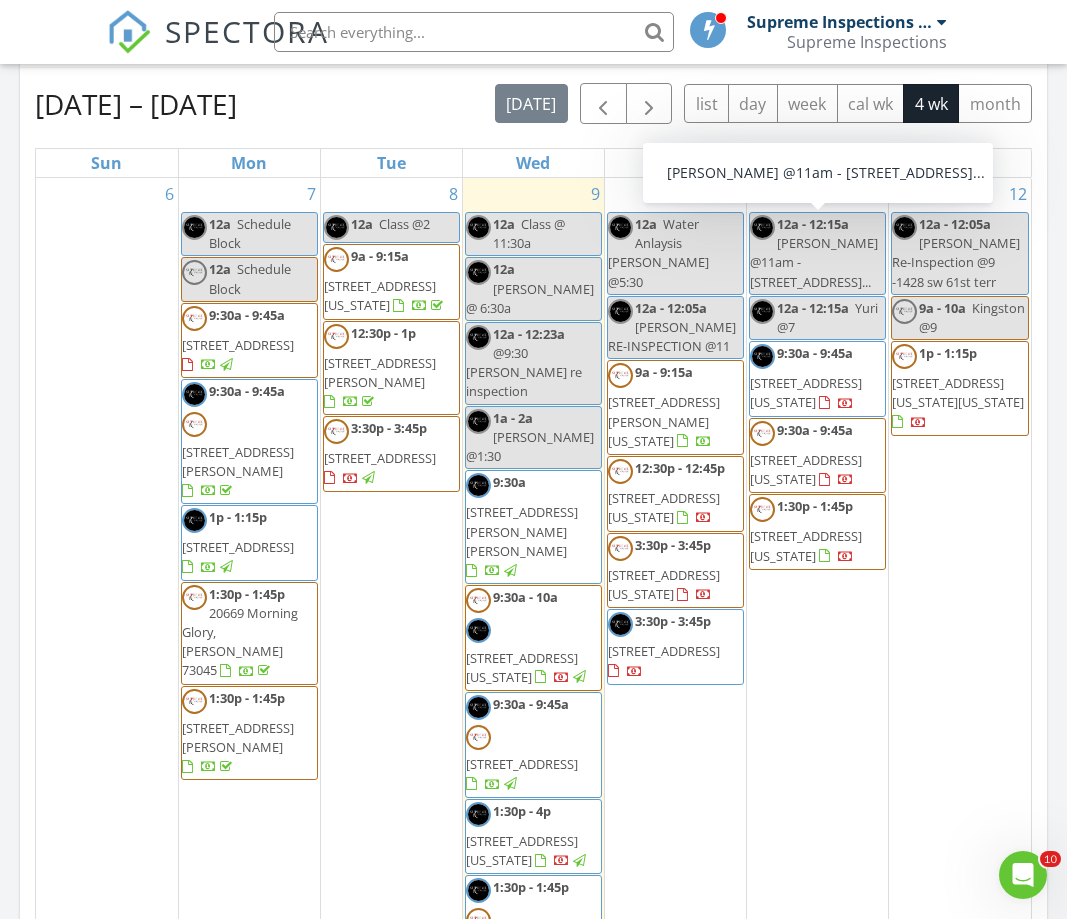 click on "[DATE] – [DATE] [DATE] list day week cal wk 4 wk month" at bounding box center (533, 103) 